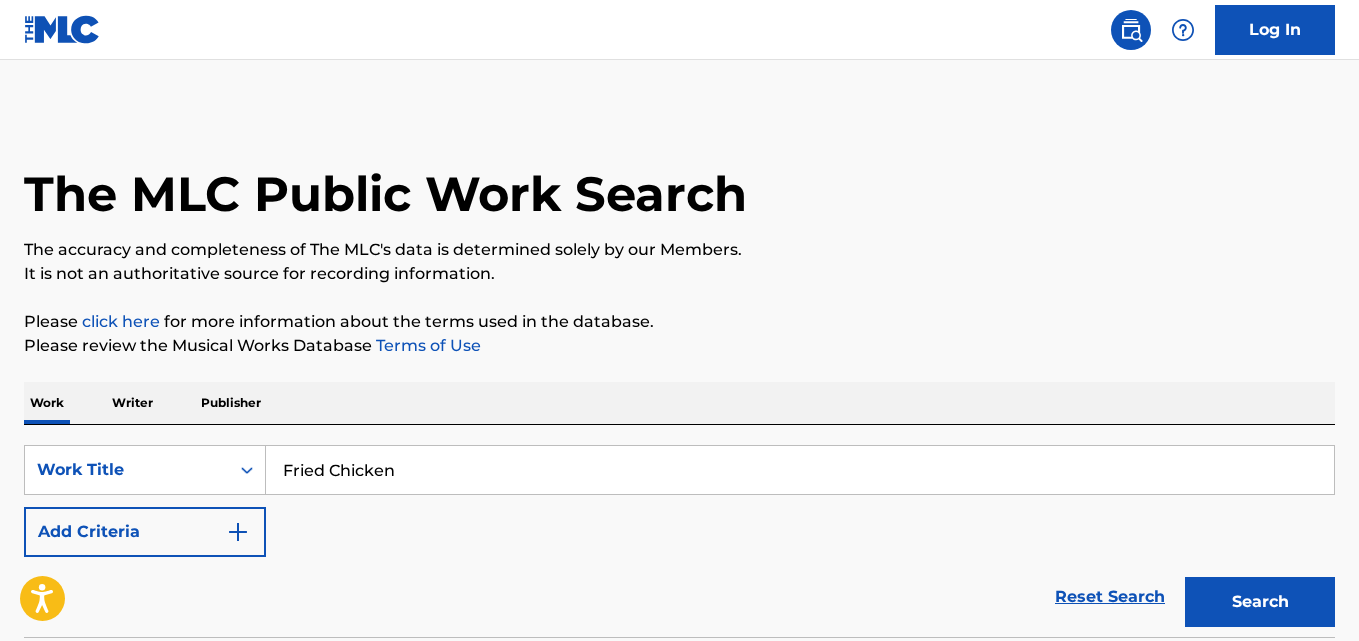 scroll, scrollTop: 0, scrollLeft: 0, axis: both 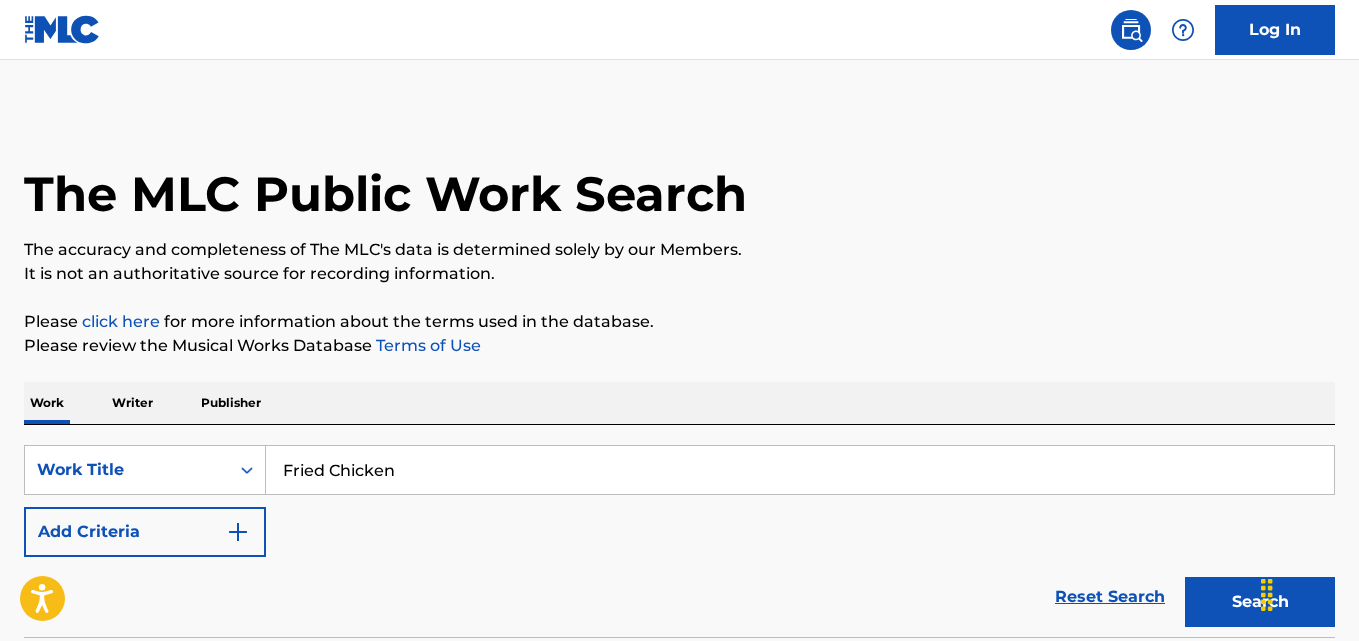 click on "Add Criteria" at bounding box center (145, 532) 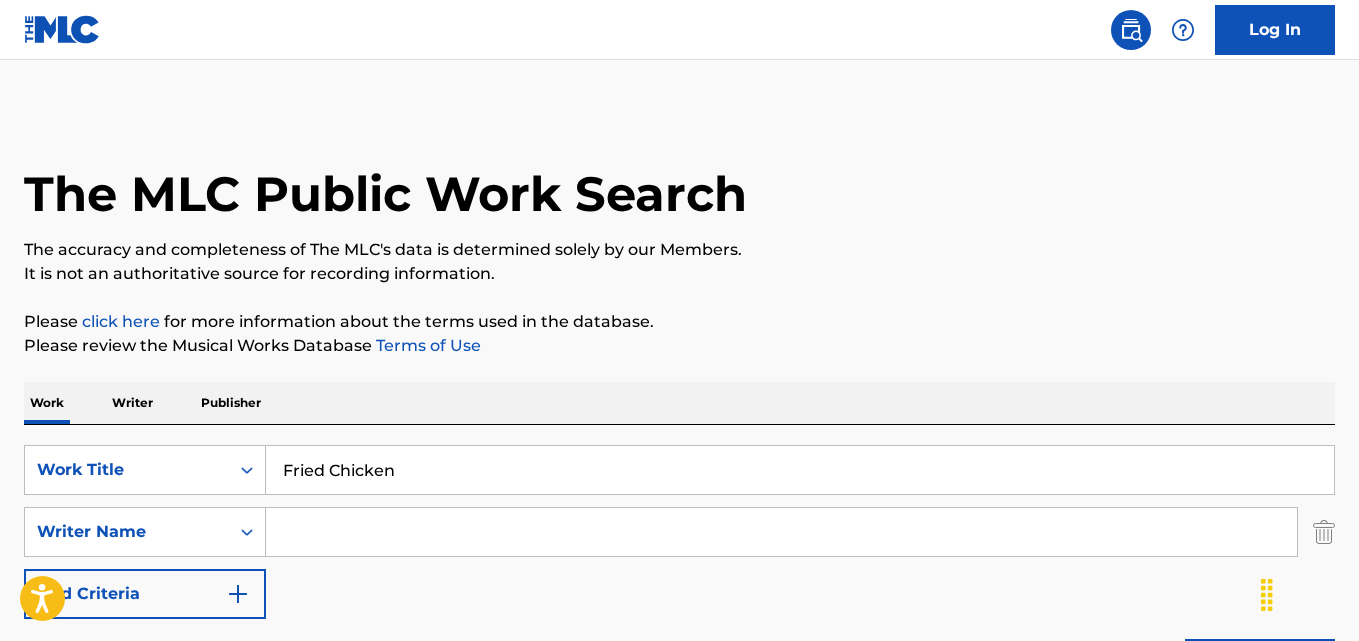 drag, startPoint x: 234, startPoint y: 524, endPoint x: 300, endPoint y: 525, distance: 66.007576 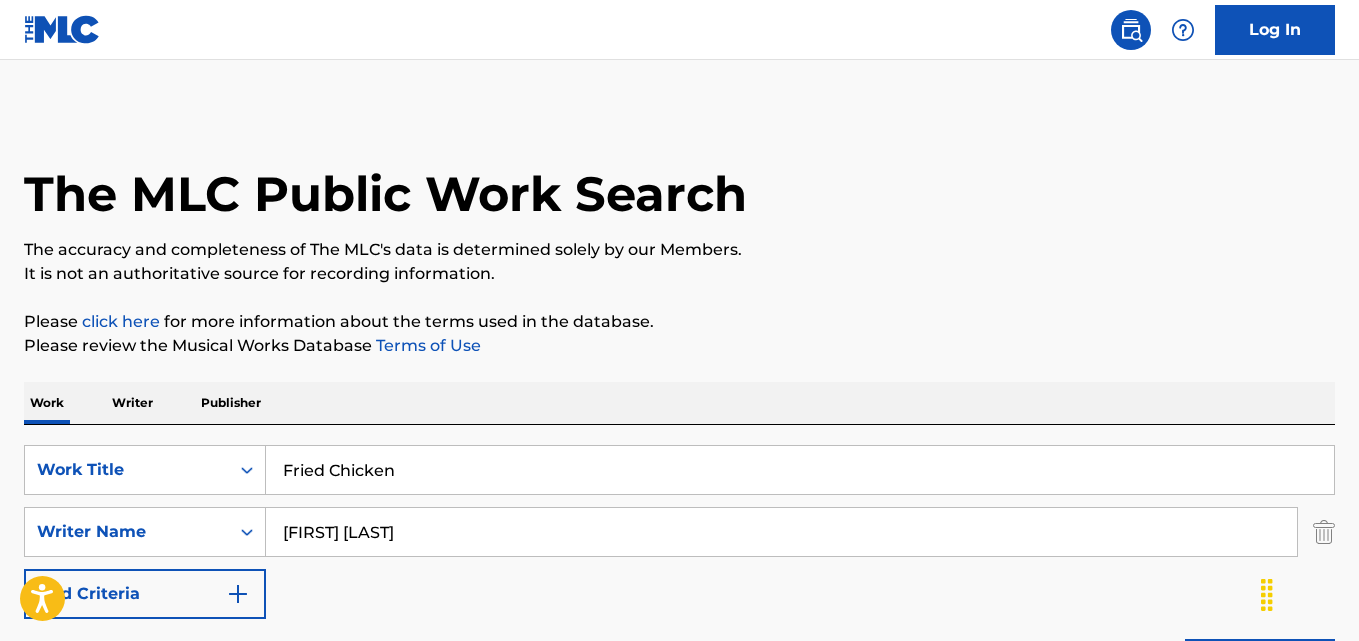 type on "[FIRST] [LAST]" 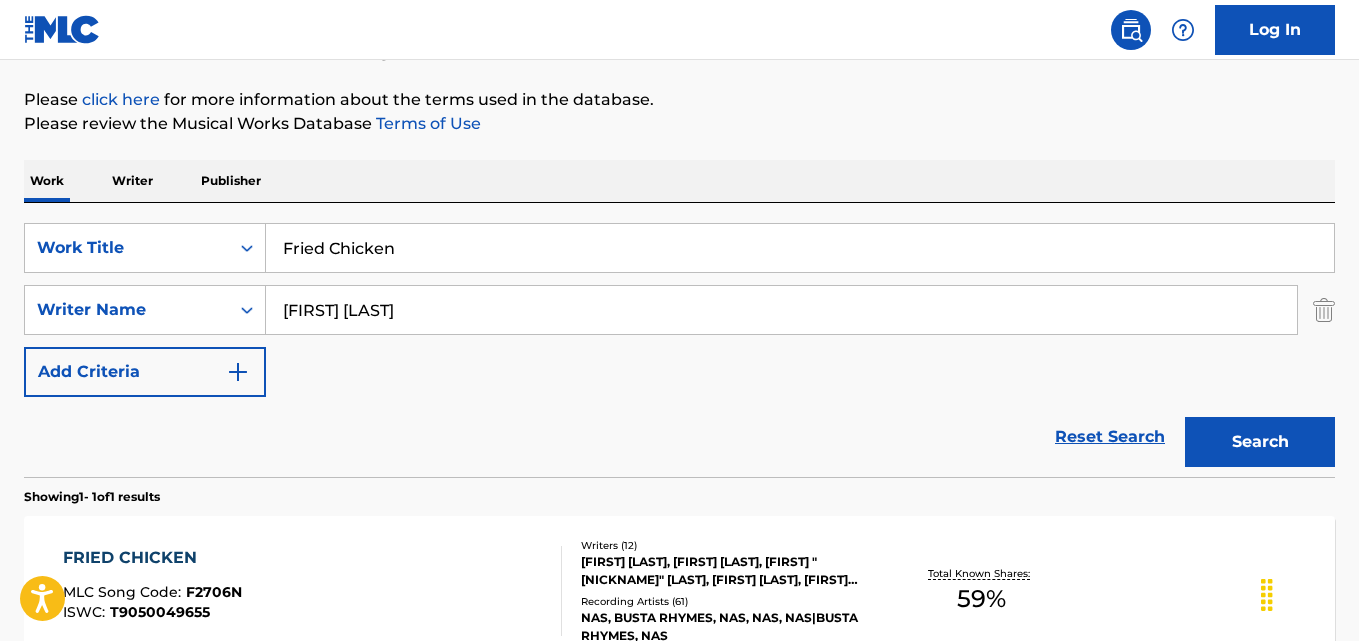 scroll, scrollTop: 333, scrollLeft: 0, axis: vertical 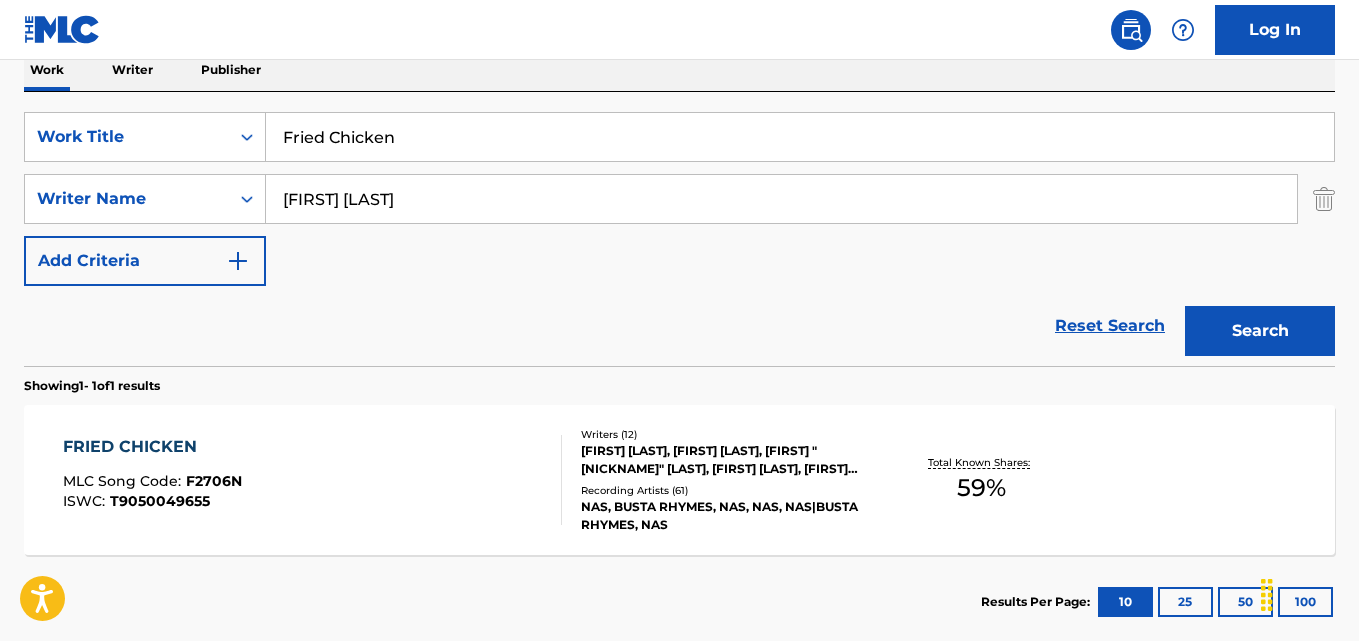 click on "MLC Song Code :" at bounding box center [124, 481] 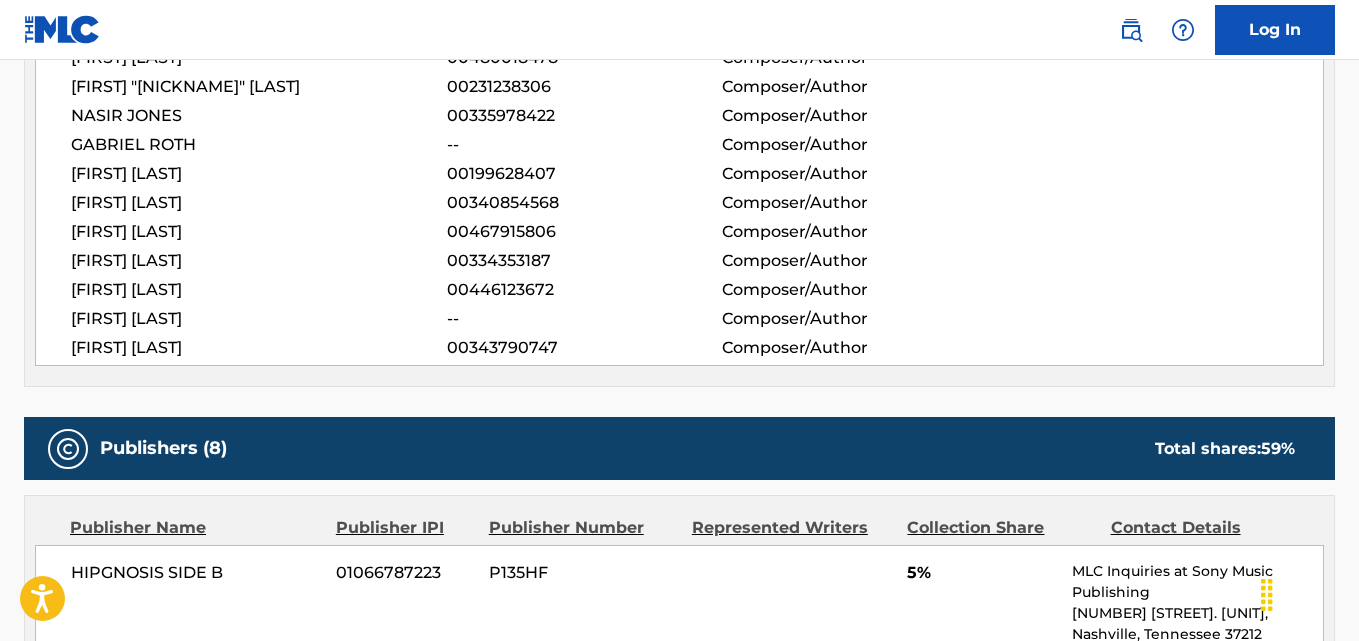 scroll, scrollTop: 1500, scrollLeft: 0, axis: vertical 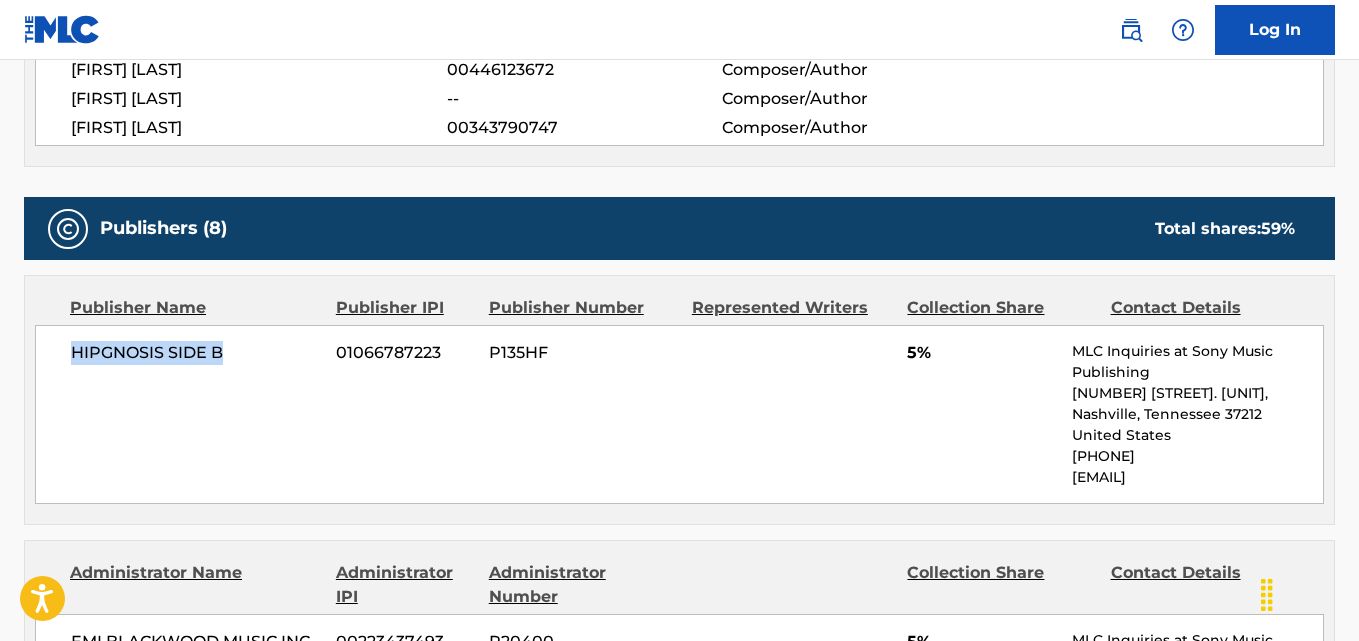 drag, startPoint x: 66, startPoint y: 369, endPoint x: 282, endPoint y: 372, distance: 216.02083 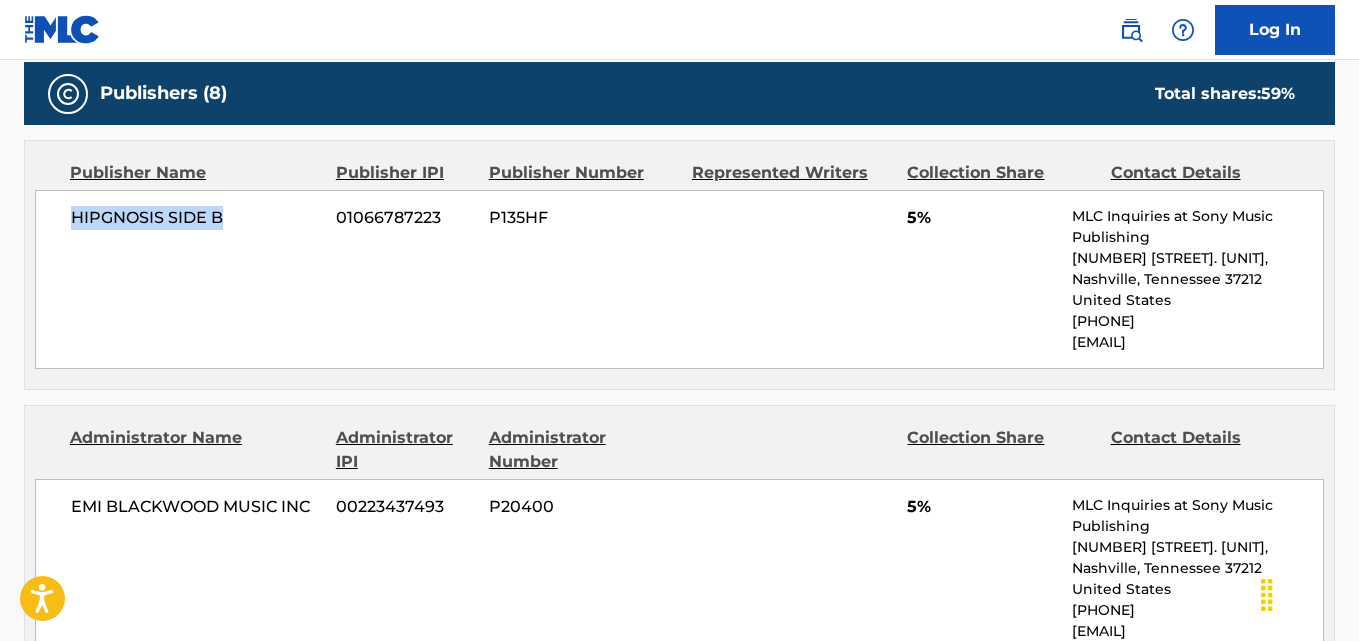 scroll, scrollTop: 1834, scrollLeft: 0, axis: vertical 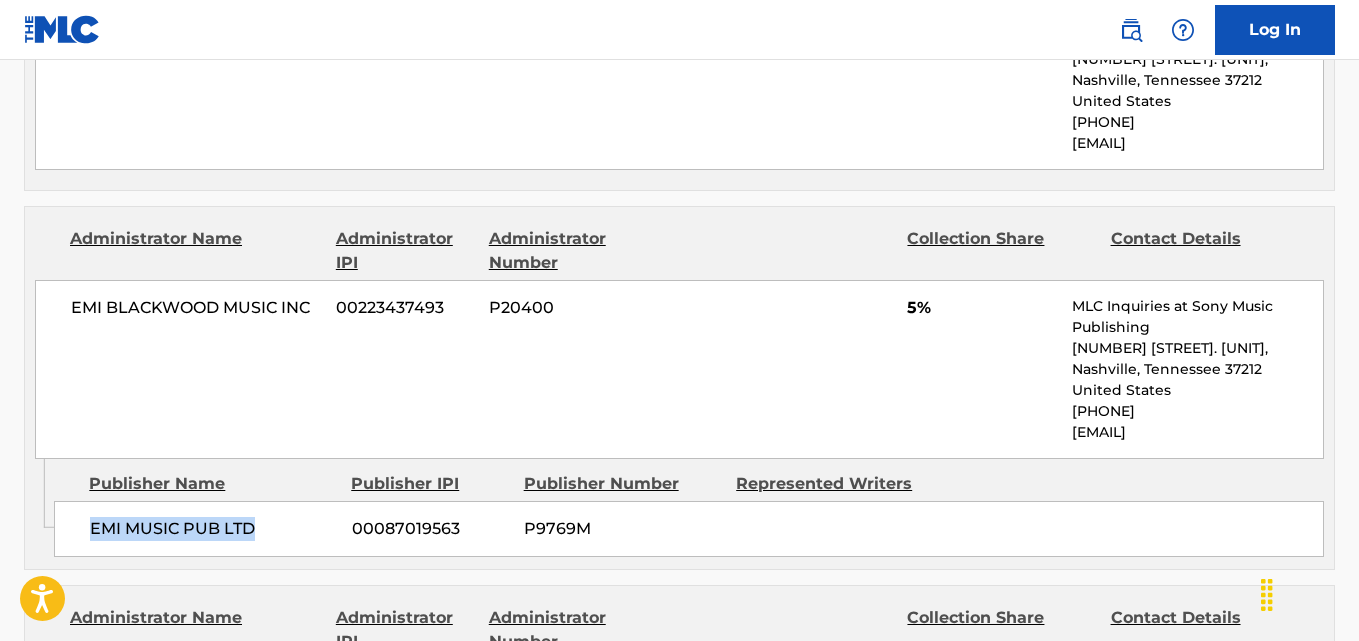 drag, startPoint x: 92, startPoint y: 572, endPoint x: 274, endPoint y: 572, distance: 182 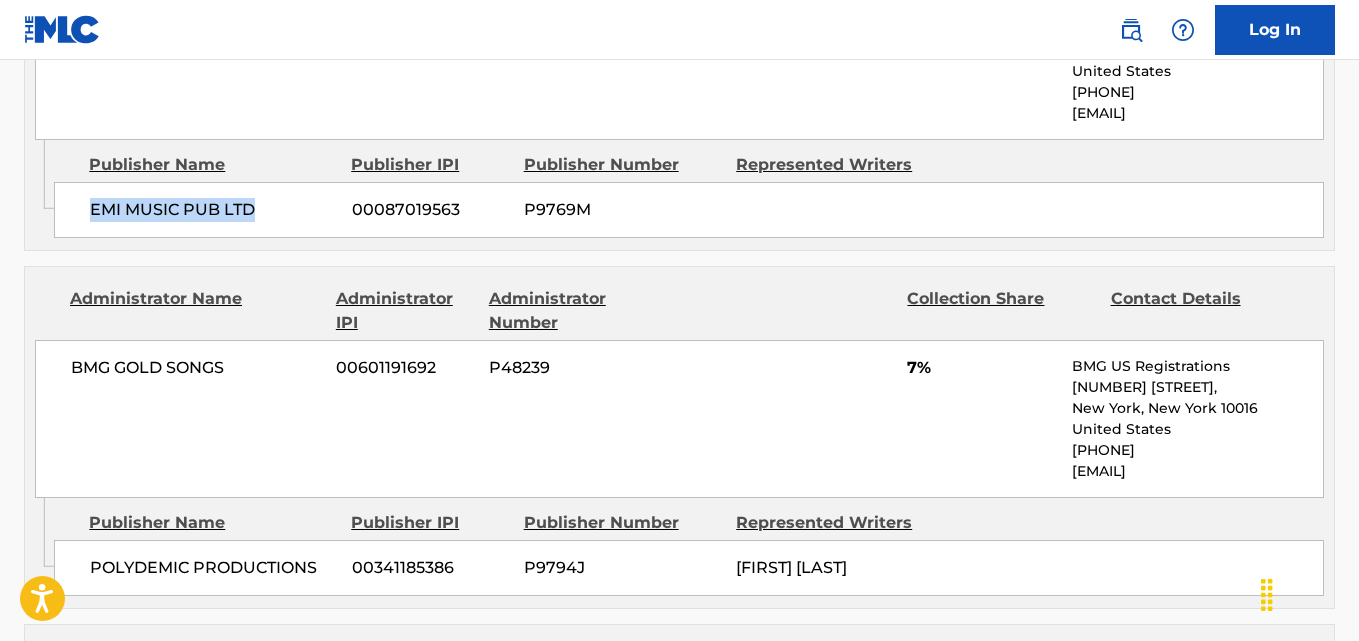 scroll, scrollTop: 2500, scrollLeft: 0, axis: vertical 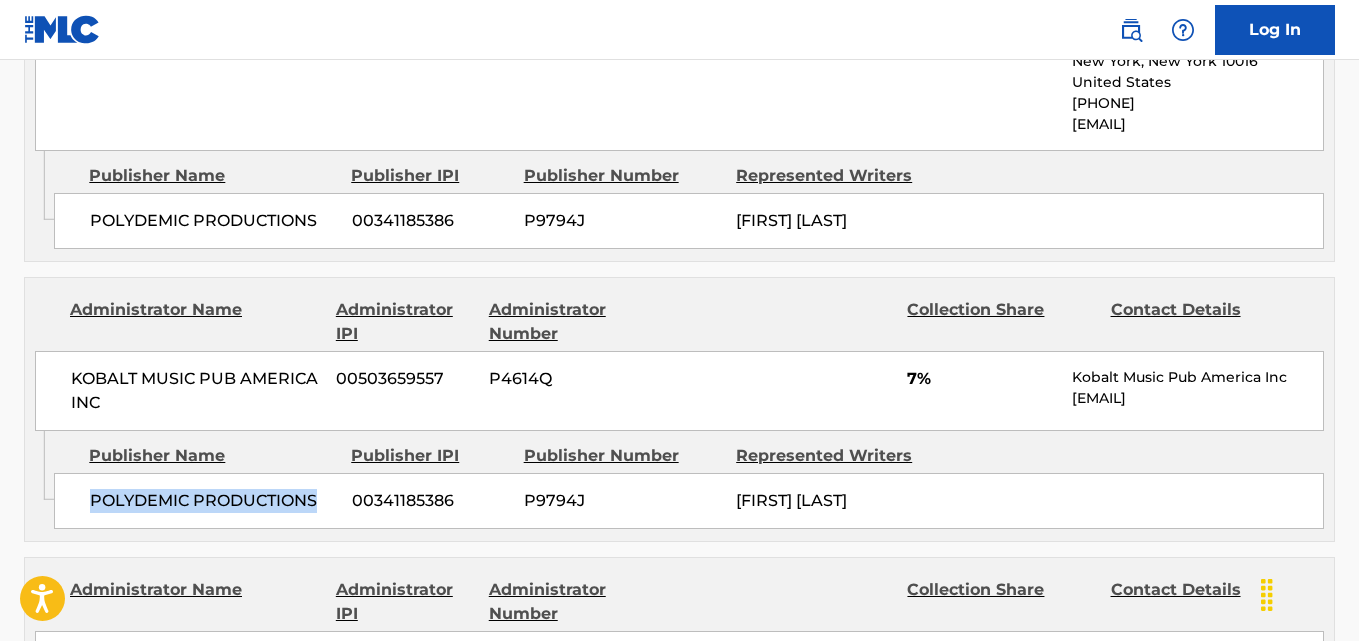 drag, startPoint x: 81, startPoint y: 553, endPoint x: 335, endPoint y: 552, distance: 254.00197 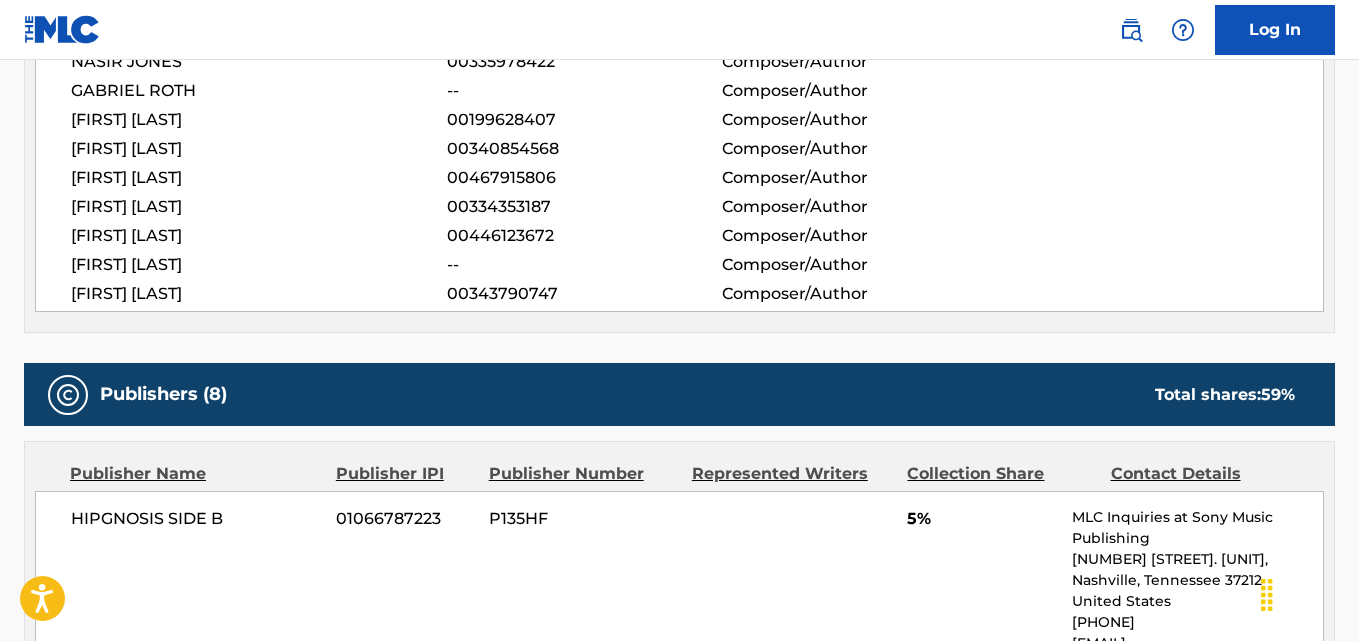 scroll, scrollTop: 1667, scrollLeft: 0, axis: vertical 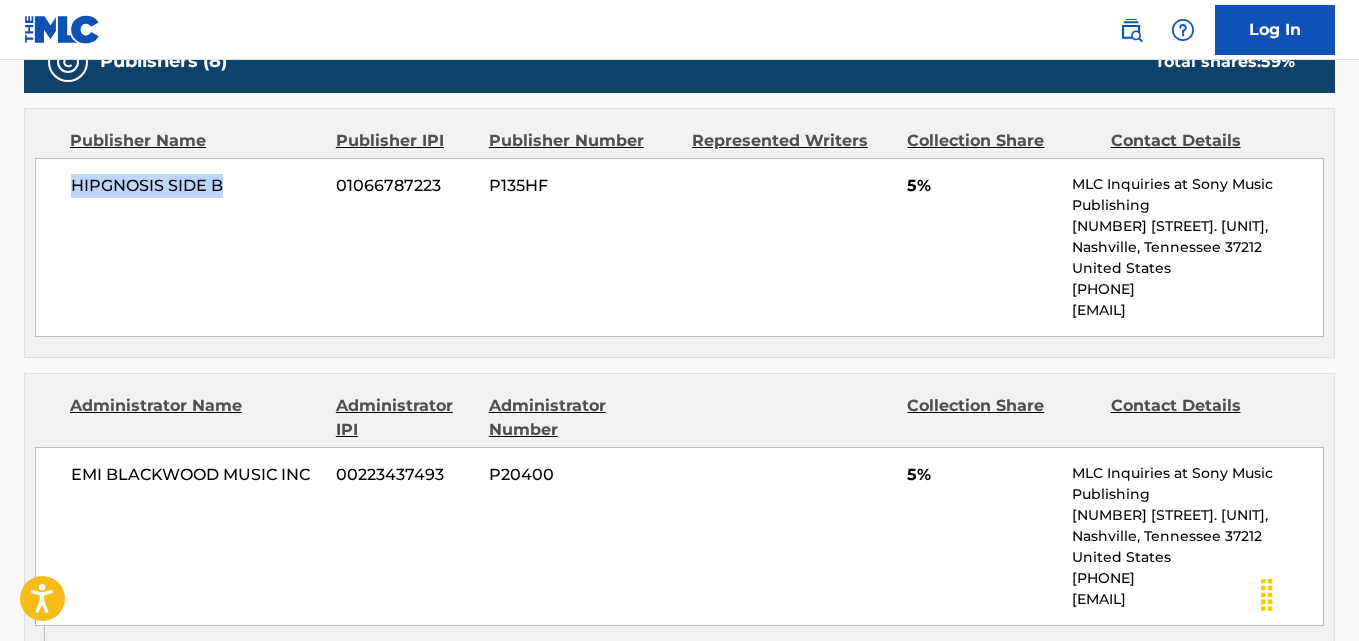 drag, startPoint x: 68, startPoint y: 197, endPoint x: 257, endPoint y: 197, distance: 189 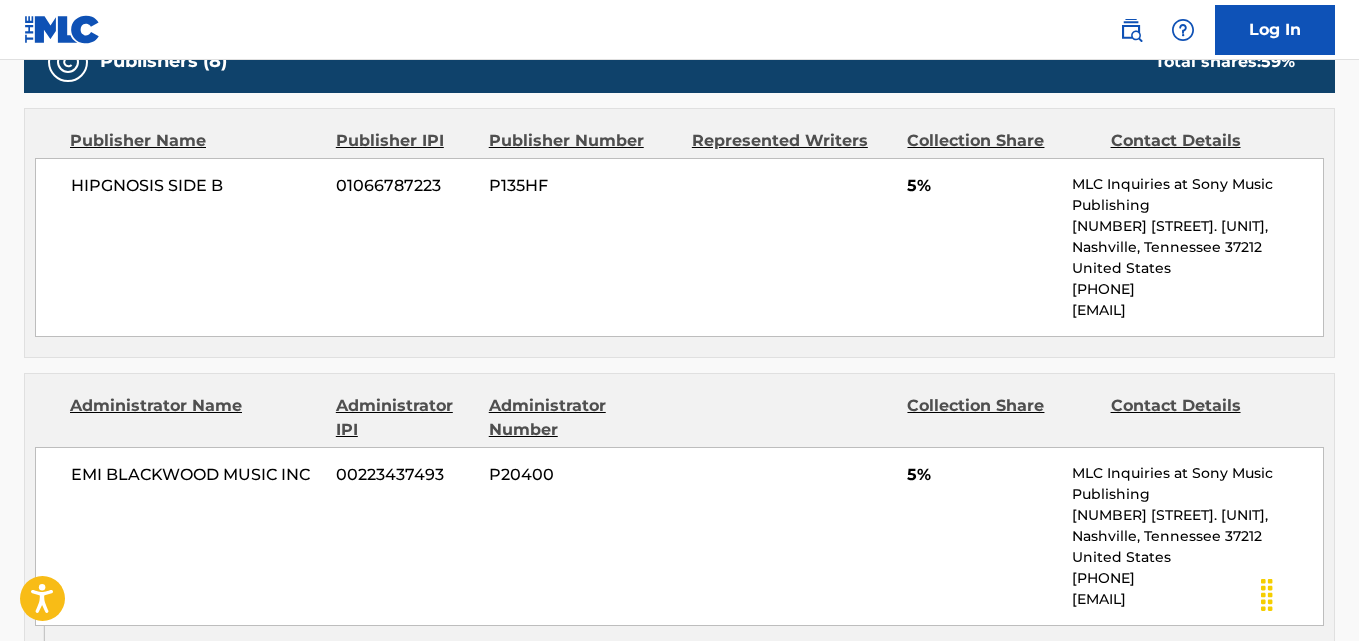 click on "HIPGNOSIS SIDE B 01066787223 P135HF 5% MLC Inquiries at Sony Music Publishing [NUMBER] [STREET], Unit Suite [NUMBER], Nashville, Tennessee 37212 United States [PHONE] [EMAIL]" at bounding box center (679, 247) 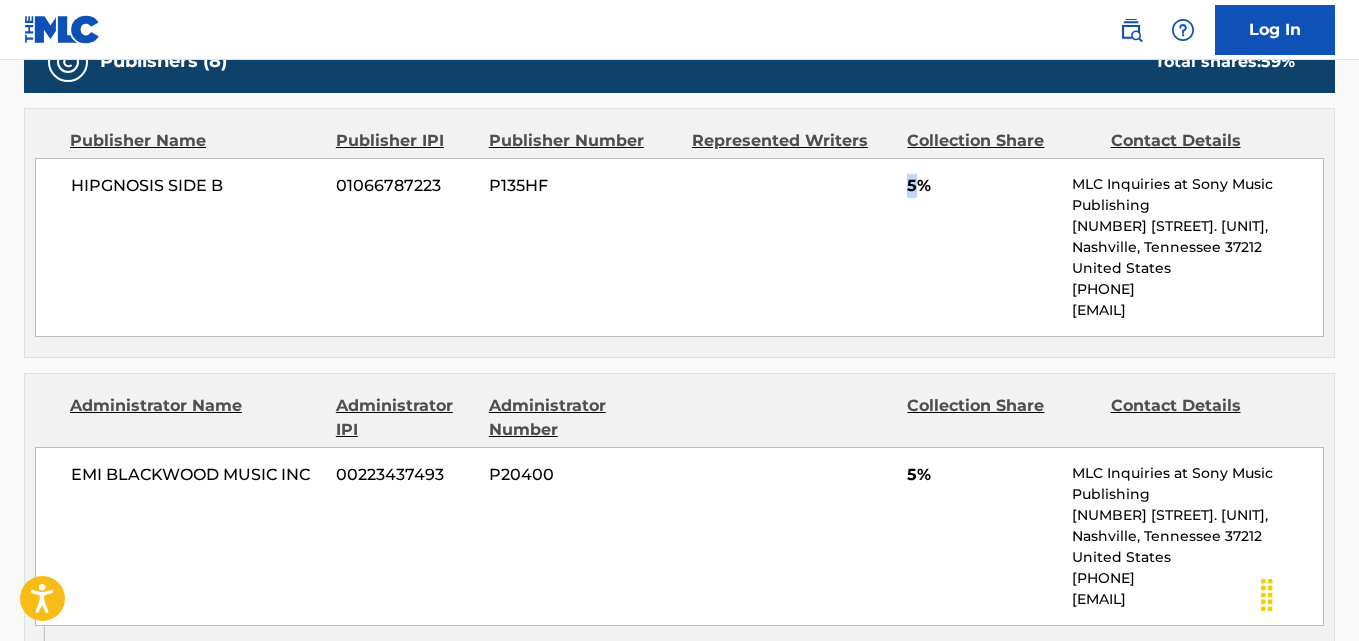 click on "HIPGNOSIS SIDE B 01066787223 P135HF 5% MLC Inquiries at Sony Music Publishing [NUMBER] [STREET], Unit Suite [NUMBER], Nashville, Tennessee 37212 United States [PHONE] [EMAIL]" at bounding box center [679, 247] 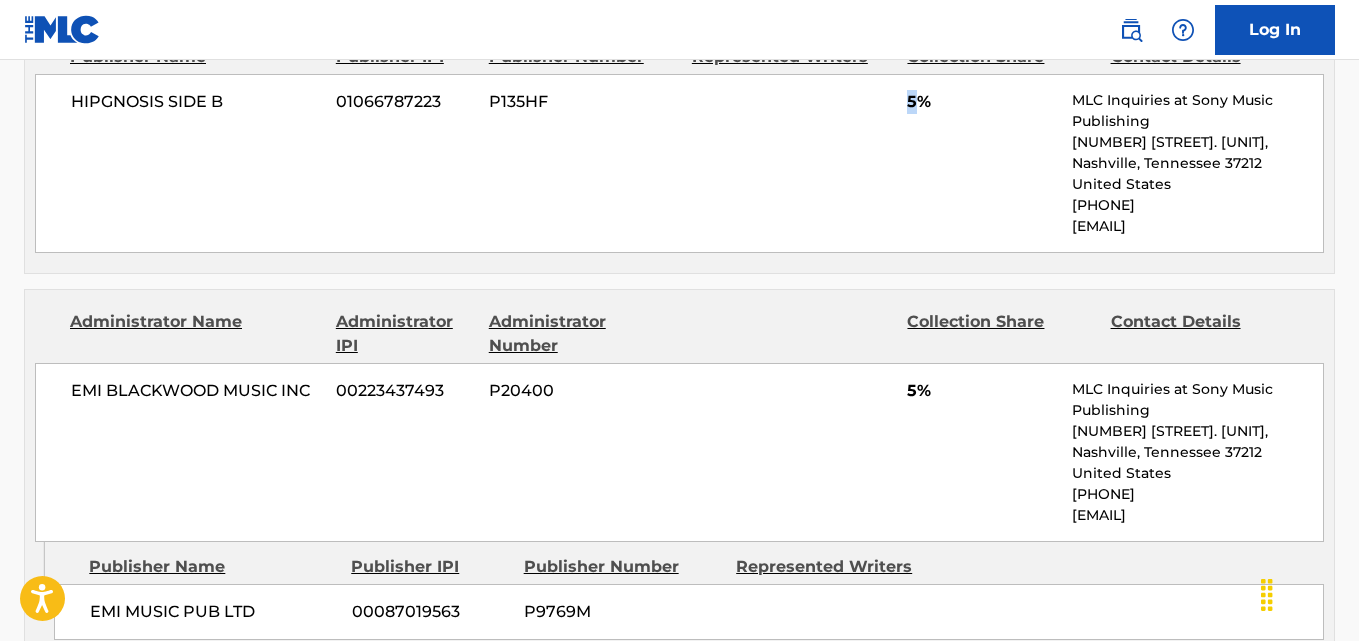 scroll, scrollTop: 1834, scrollLeft: 0, axis: vertical 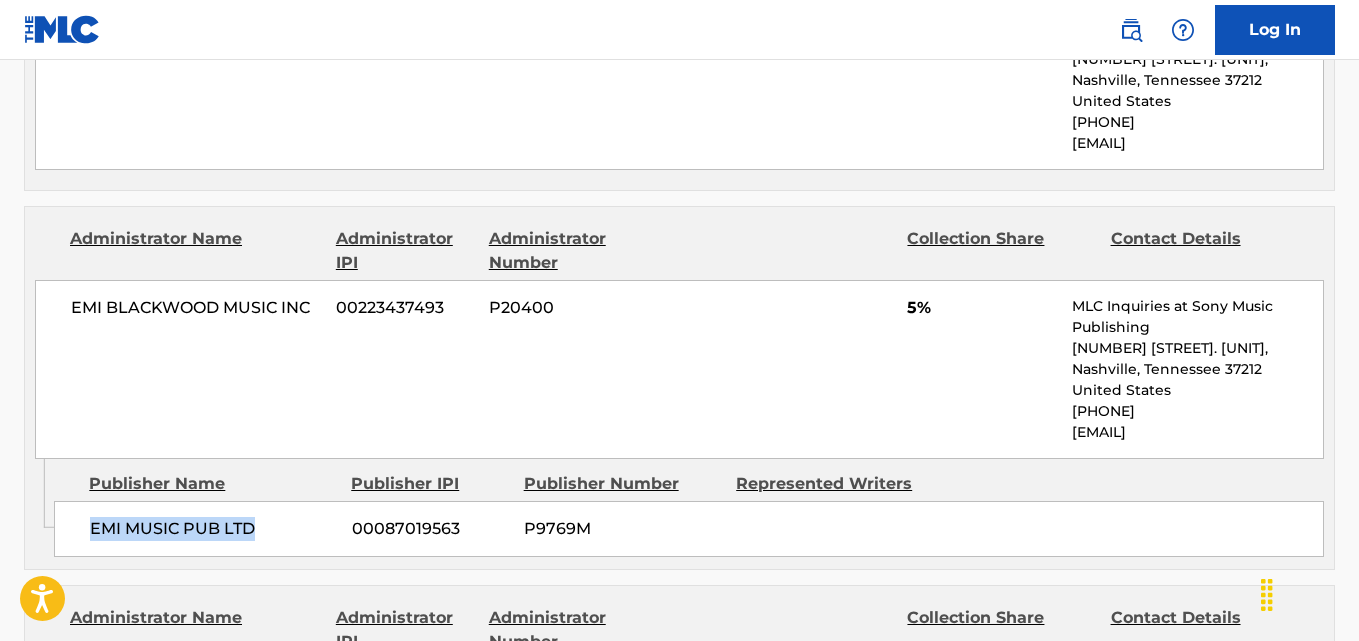 drag, startPoint x: 89, startPoint y: 572, endPoint x: 262, endPoint y: 565, distance: 173.14156 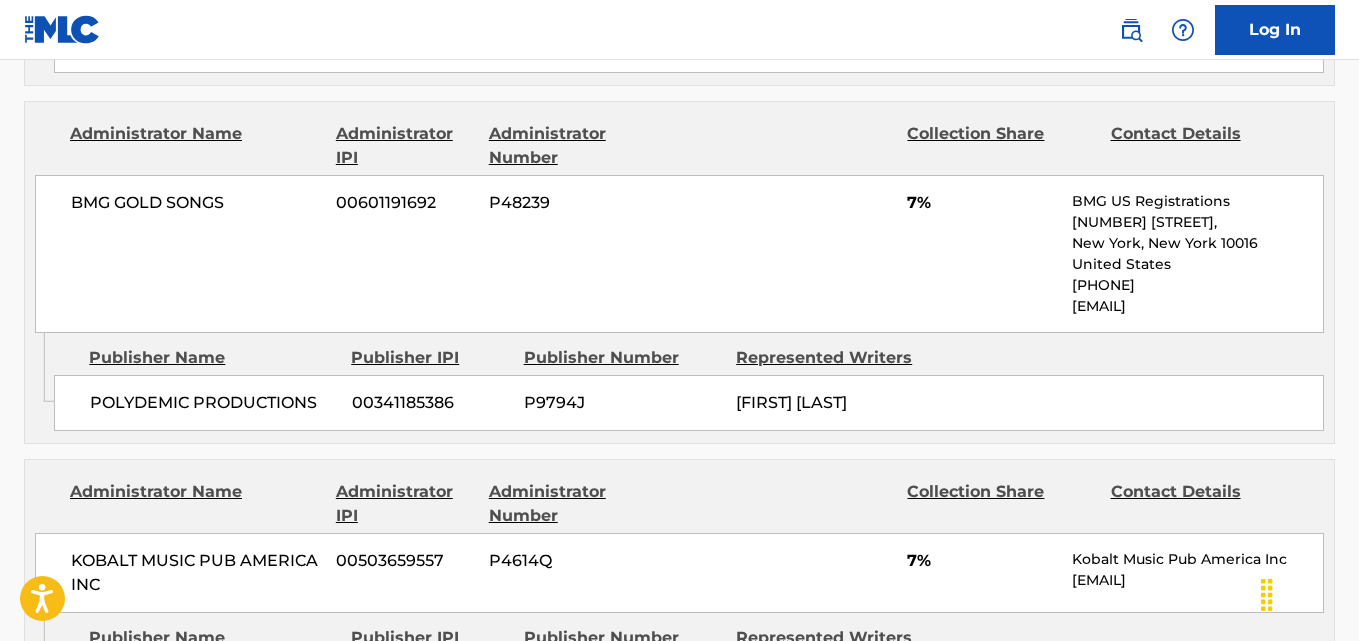 scroll, scrollTop: 2334, scrollLeft: 0, axis: vertical 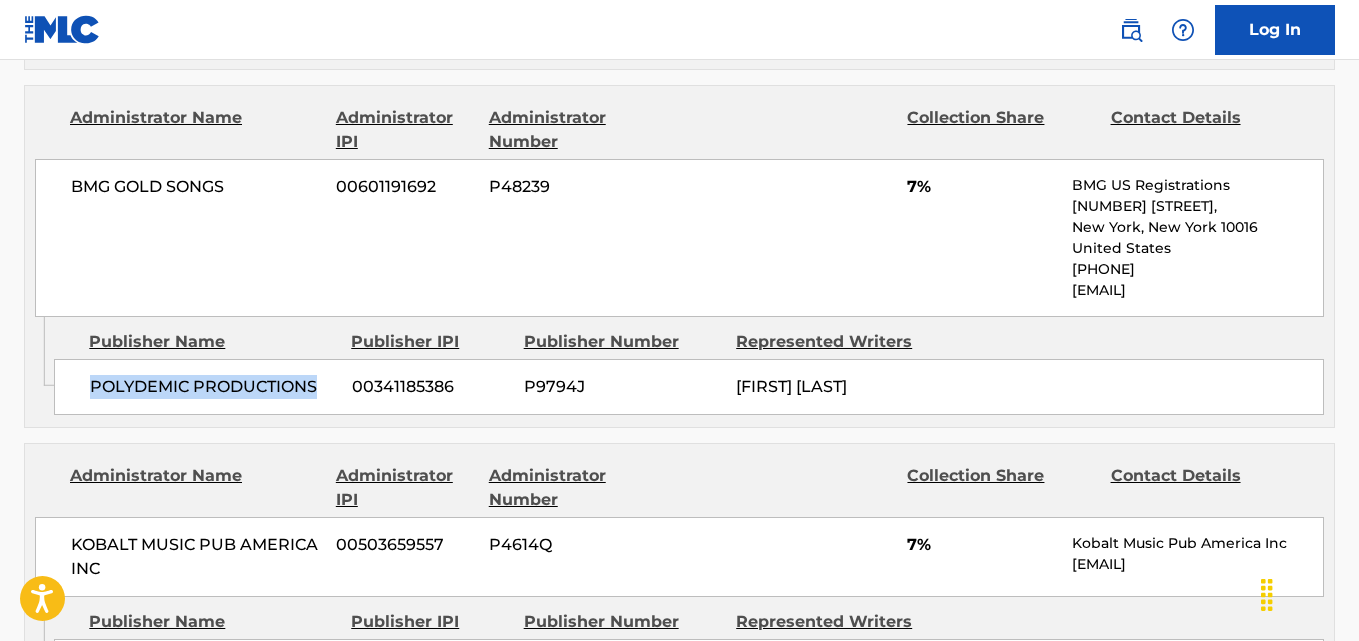 drag, startPoint x: 83, startPoint y: 431, endPoint x: 326, endPoint y: 431, distance: 243 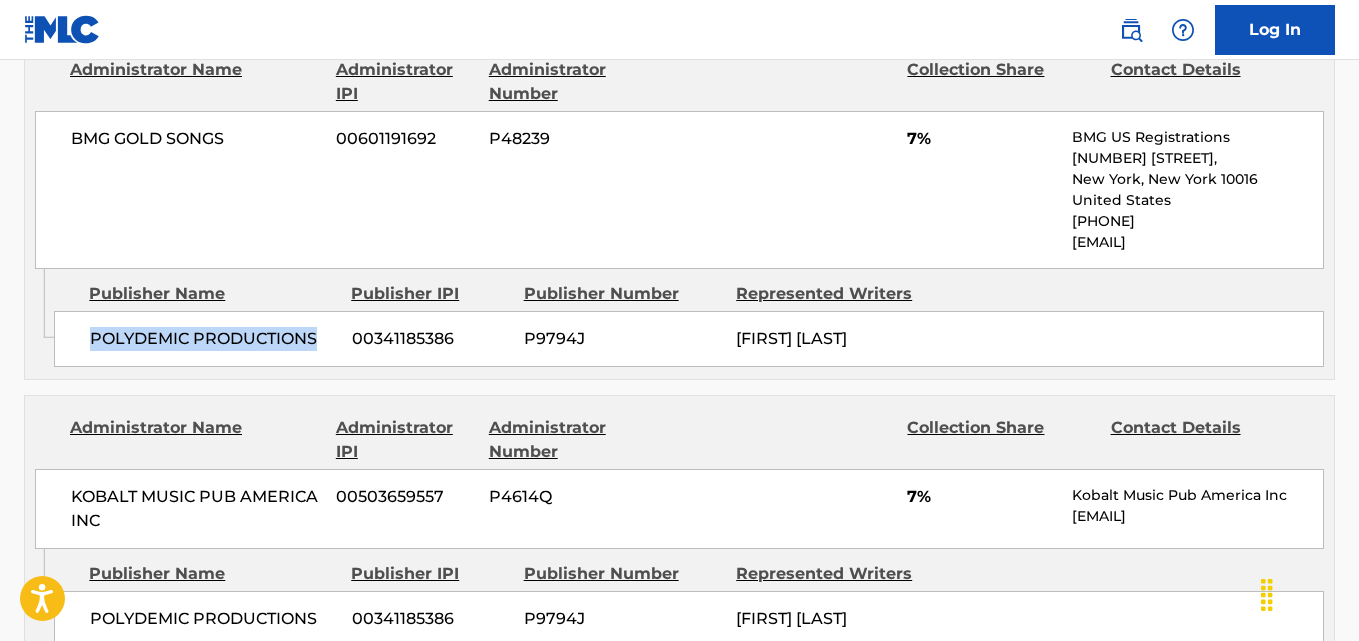 scroll, scrollTop: 2334, scrollLeft: 0, axis: vertical 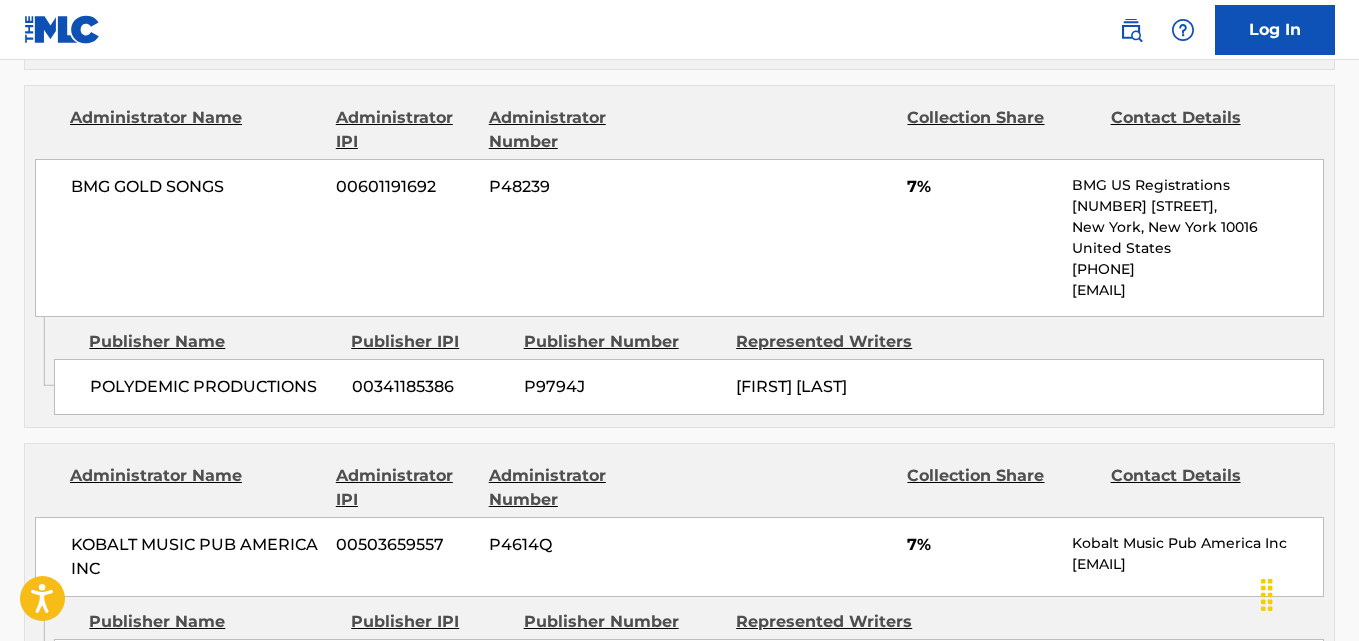 click on "7%" at bounding box center [982, 187] 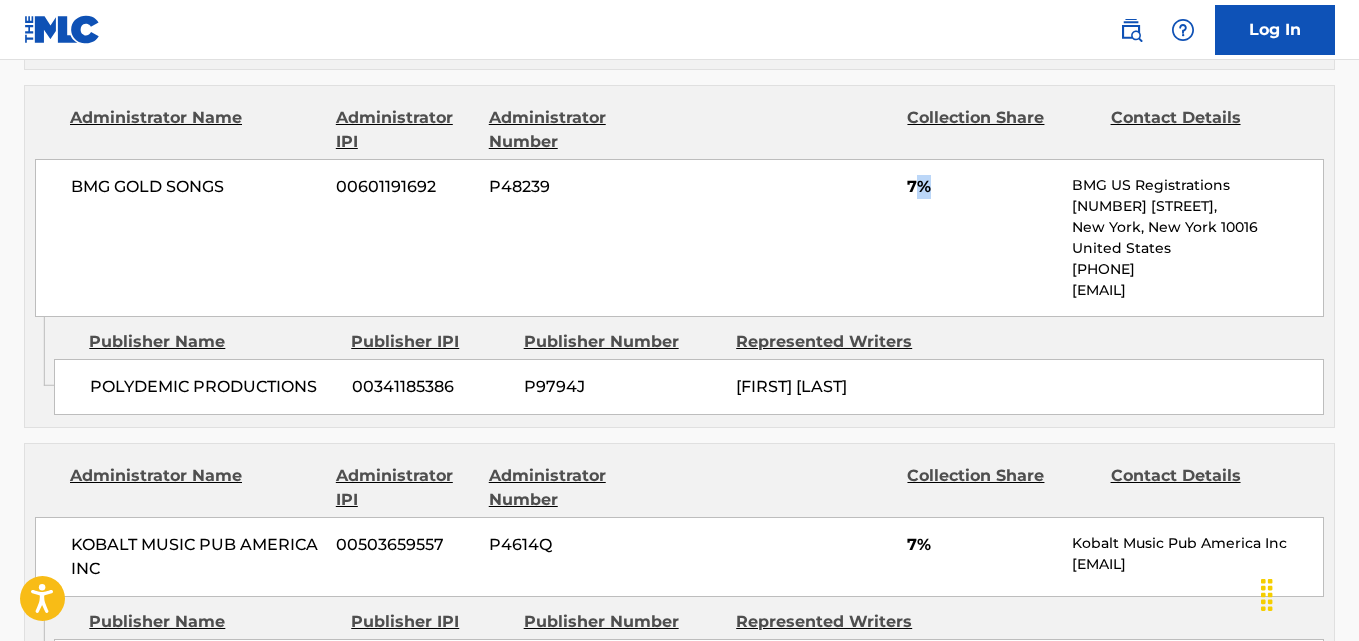 click on "7%" at bounding box center [982, 187] 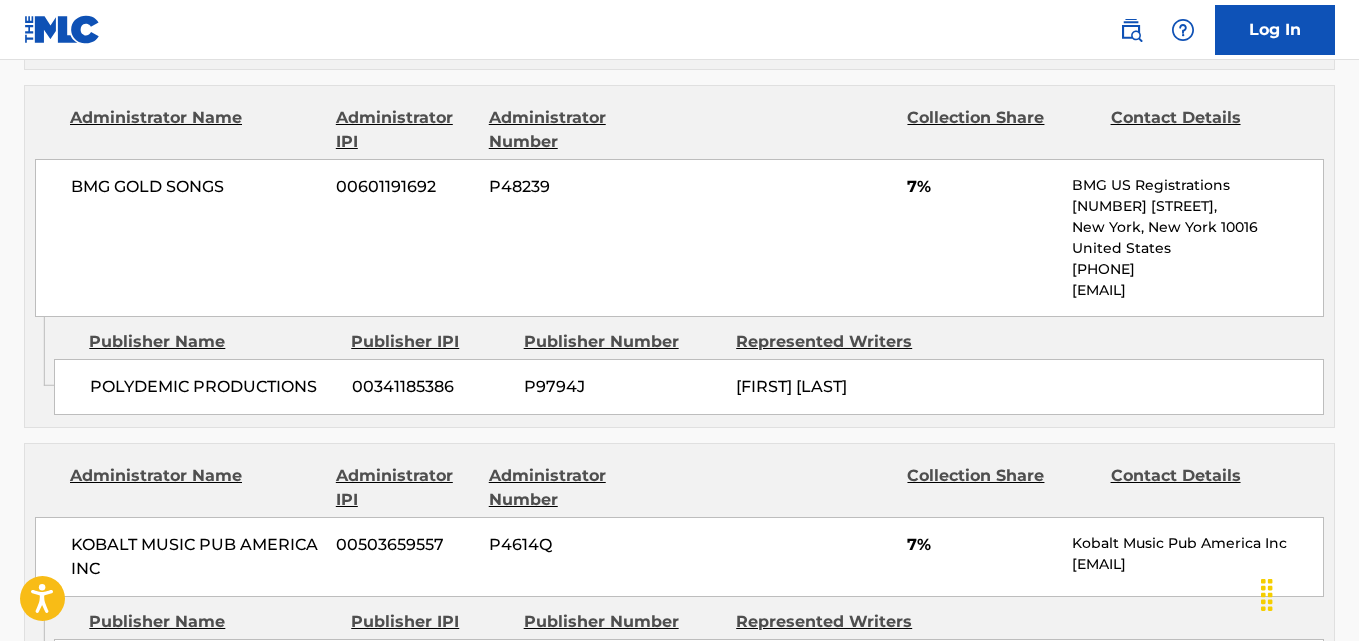 click on "BMG GOLD SONGS 00601191692 P48239 7% BMG US Registrations [NUMBER] [STREET], New York, New York 10016 United States [PHONE] [EMAIL]" at bounding box center (679, 238) 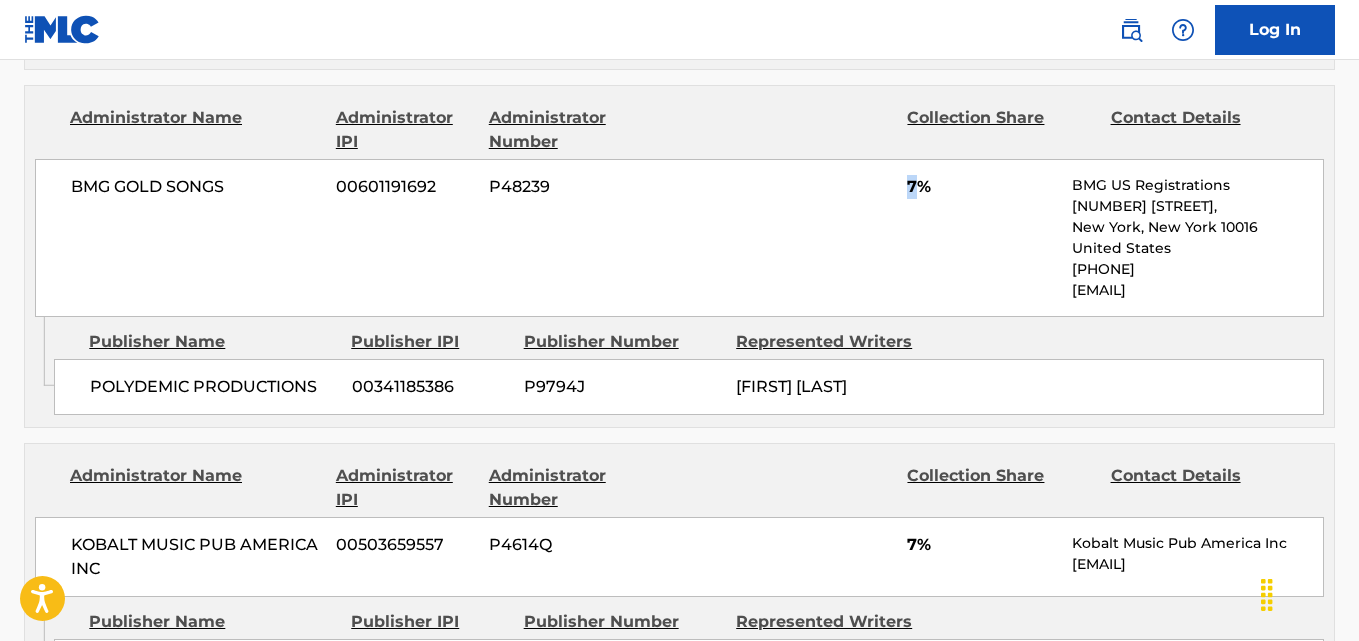 click on "BMG GOLD SONGS 00601191692 P48239 7% BMG US Registrations [NUMBER] [STREET], New York, New York 10016 United States [PHONE] [EMAIL]" at bounding box center (679, 238) 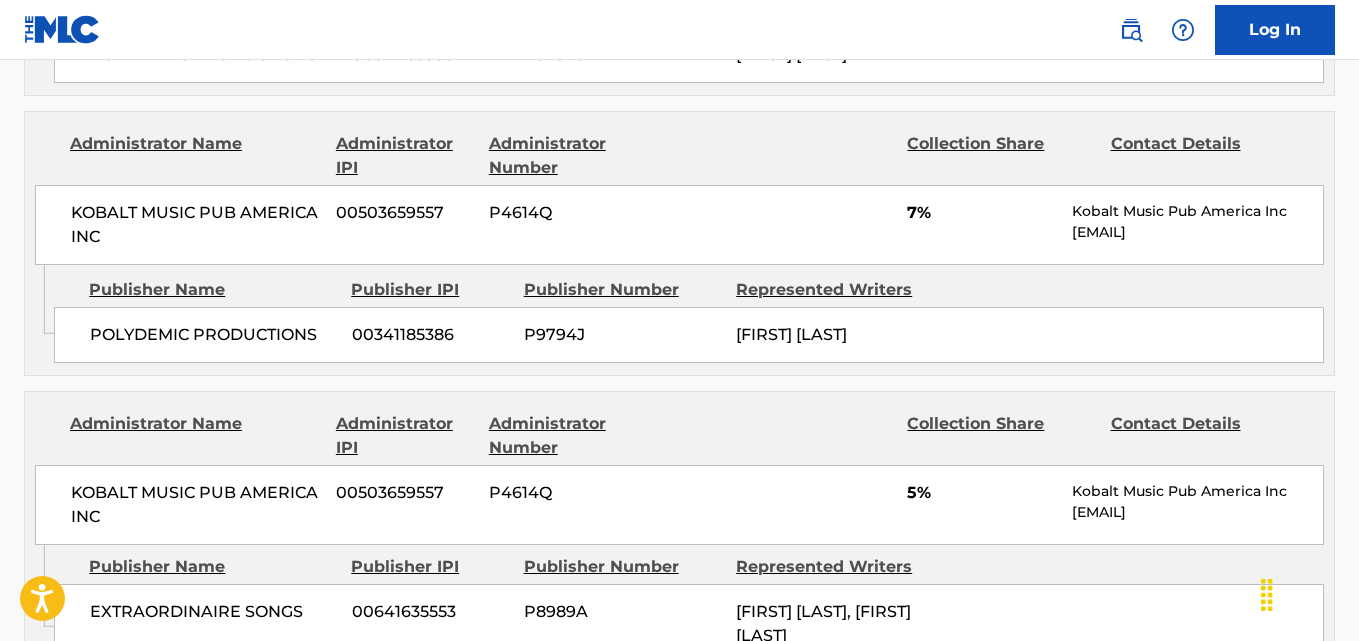 scroll, scrollTop: 2667, scrollLeft: 0, axis: vertical 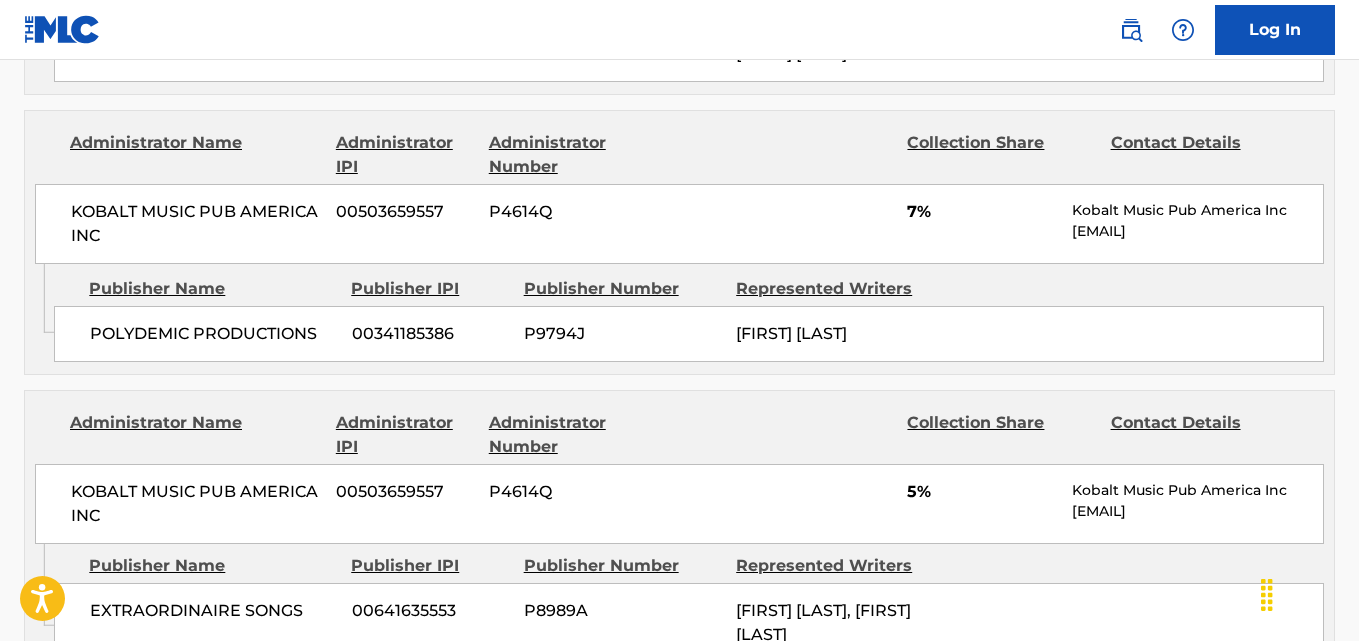 click on "POLYDEMIC PRODUCTIONS" at bounding box center [213, 334] 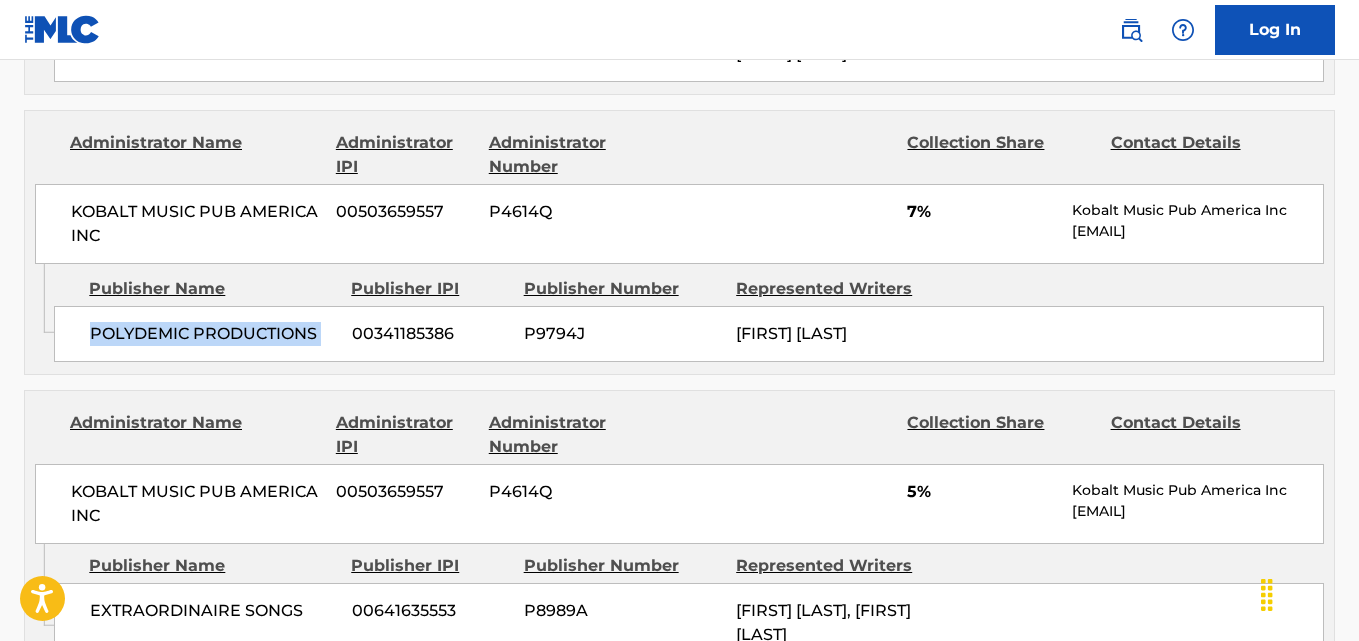 drag, startPoint x: 78, startPoint y: 395, endPoint x: 353, endPoint y: 394, distance: 275.00183 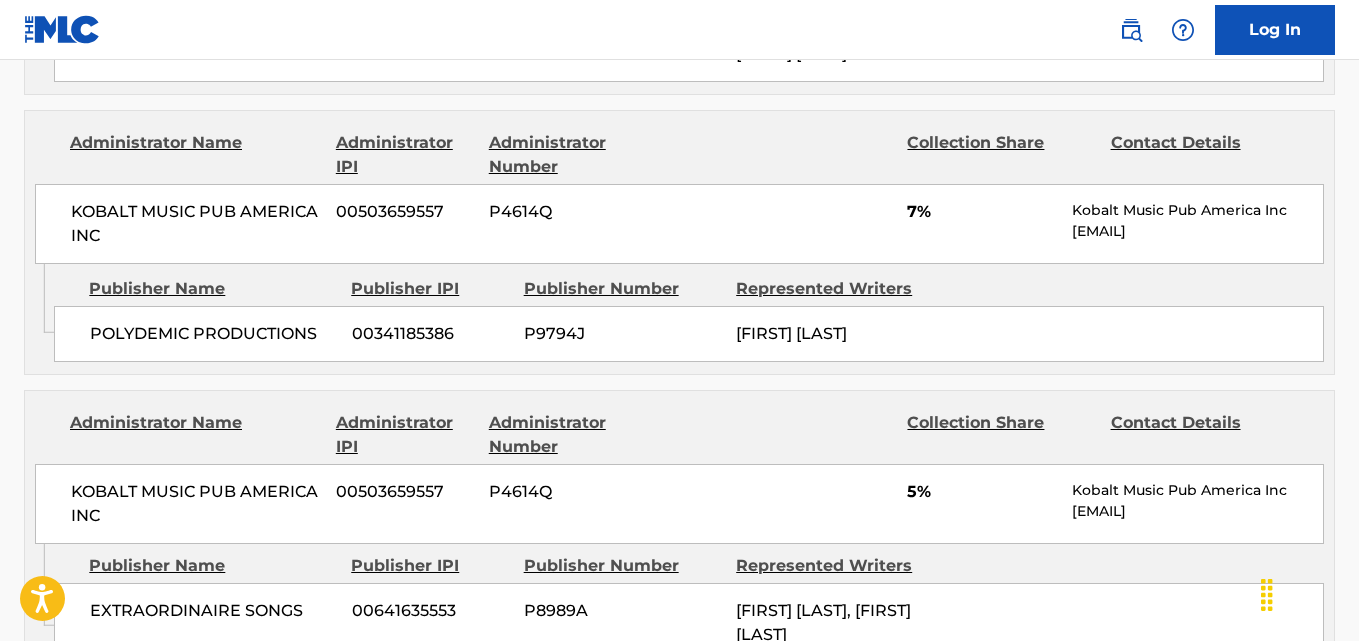 click on "Publishers   (8) Total shares:  59 % Publisher Name Publisher IPI Publisher Number Represented Writers Collection Share Contact Details HIPGNOSIS SIDE B 01066787223 P135HF 5% MLC Inquiries at Sony Music Publishing [NUMBER] [STREET], Unit Suite [NUMBER], Nashville, Tennessee 37212 United States [PHONE] [EMAIL] Administrator Name Administrator IPI Administrator Number Collection Share Contact Details EMI BLACKWOOD MUSIC INC 00223437493 P20400 5% MLC Inquiries at Sony Music Publishing [NUMBER] [STREET], Unit Suite [NUMBER], Nashville, Tennessee 37212 United States [PHONE] [EMAIL] Admin Original Publisher Connecting Line Publisher Name Publisher IPI Publisher Number Represented Writers EMI MUSIC PUB LTD 00087019563 P9769M Administrator Name Administrator IPI Administrator Number Collection Share Contact Details BMG GOLD SONGS 00601191692 P48239 7% BMG US Registrations [NUMBER] [STREET], New York, New York 10016 United States [PHONE] [EMAIL] Publisher Name" at bounding box center (679, 281) 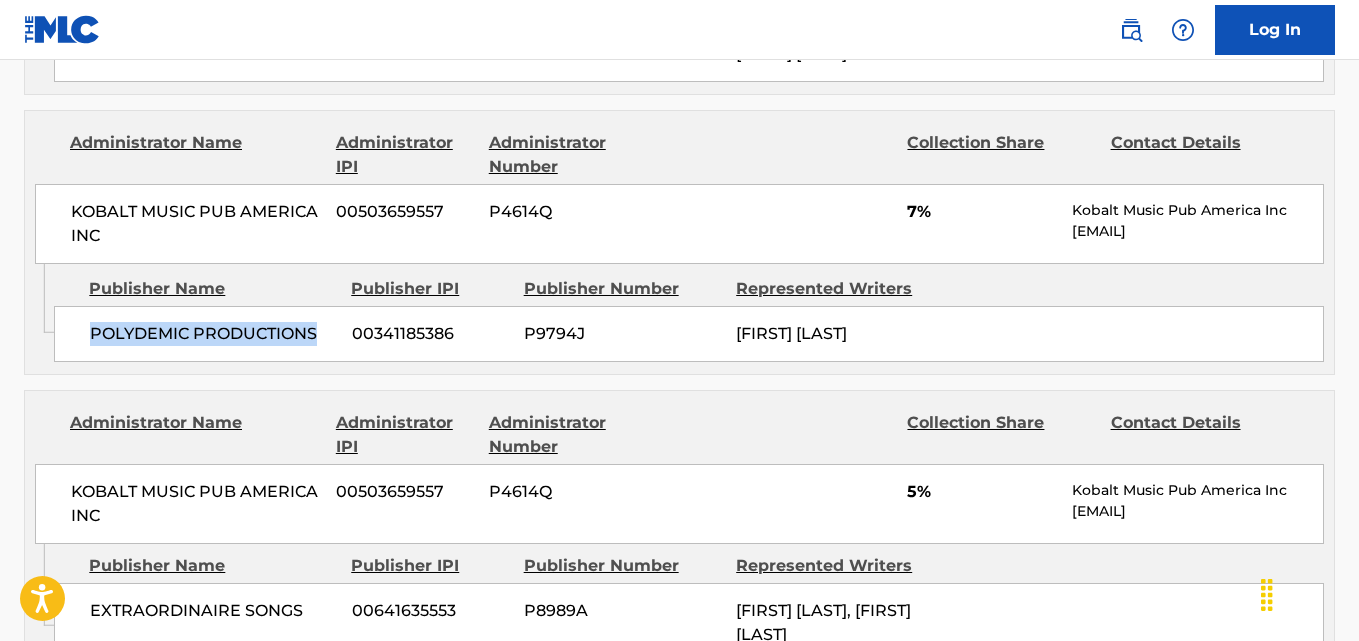 drag, startPoint x: 90, startPoint y: 397, endPoint x: 323, endPoint y: 402, distance: 233.05363 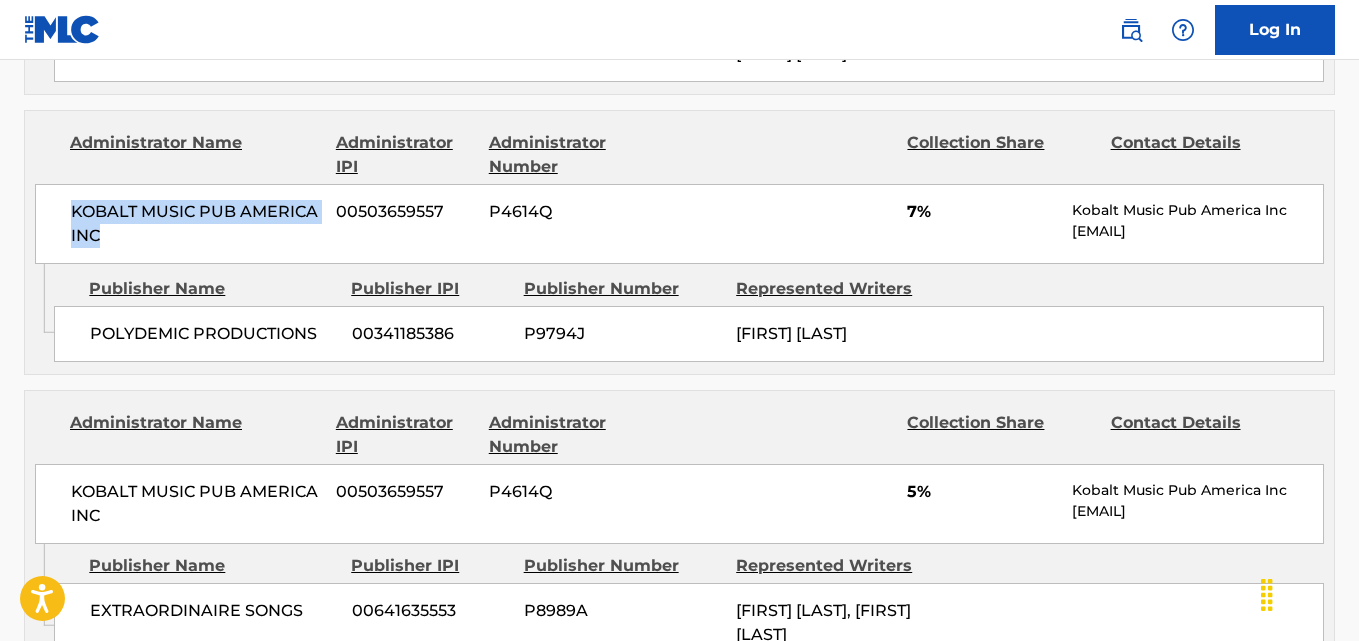 drag, startPoint x: 71, startPoint y: 256, endPoint x: 231, endPoint y: 280, distance: 161.79 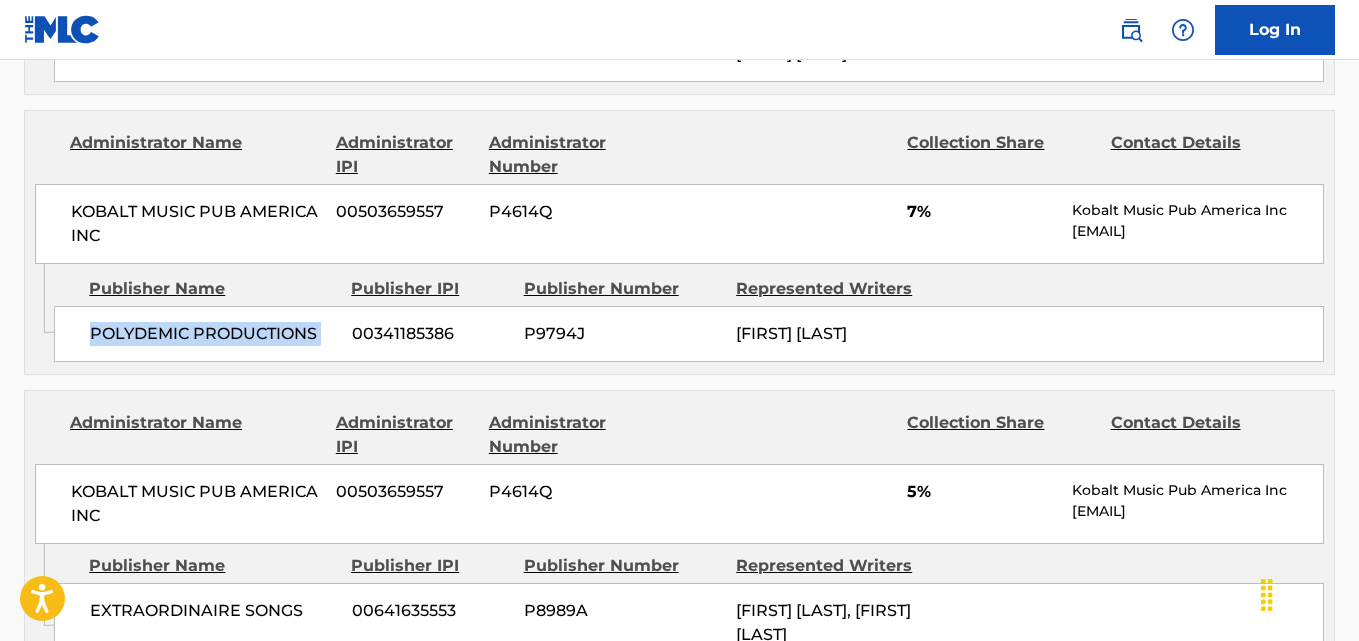 drag, startPoint x: 86, startPoint y: 388, endPoint x: 345, endPoint y: 388, distance: 259 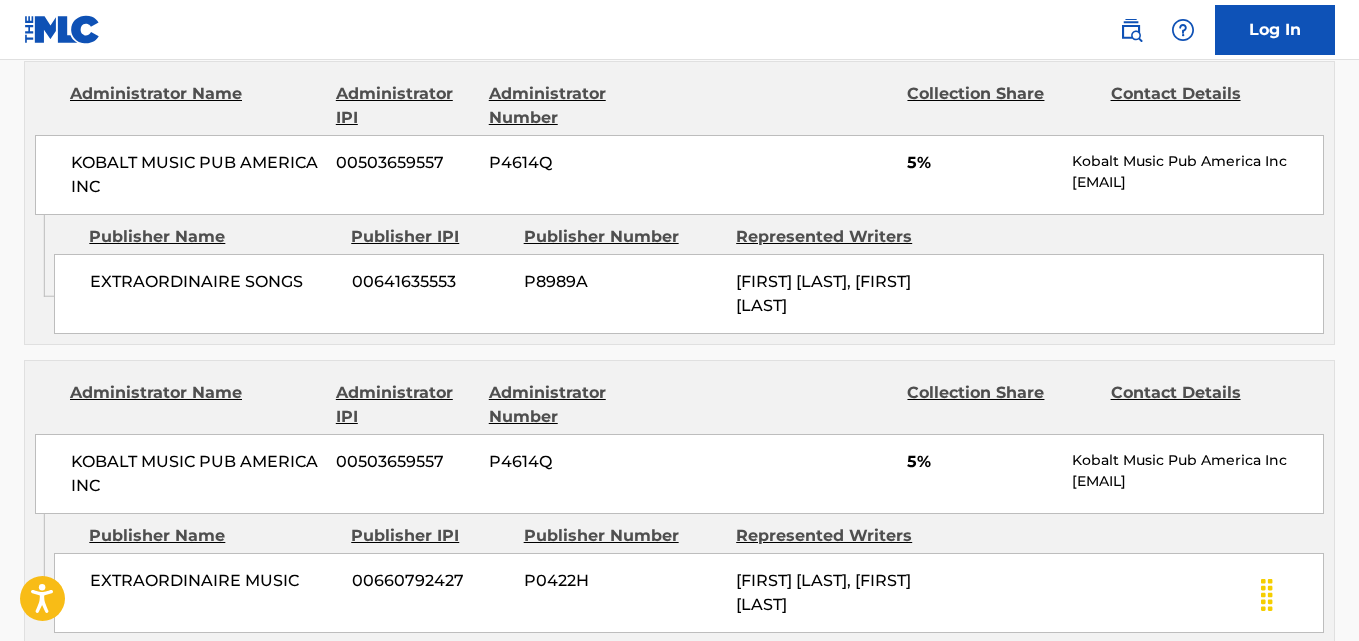 scroll, scrollTop: 3000, scrollLeft: 0, axis: vertical 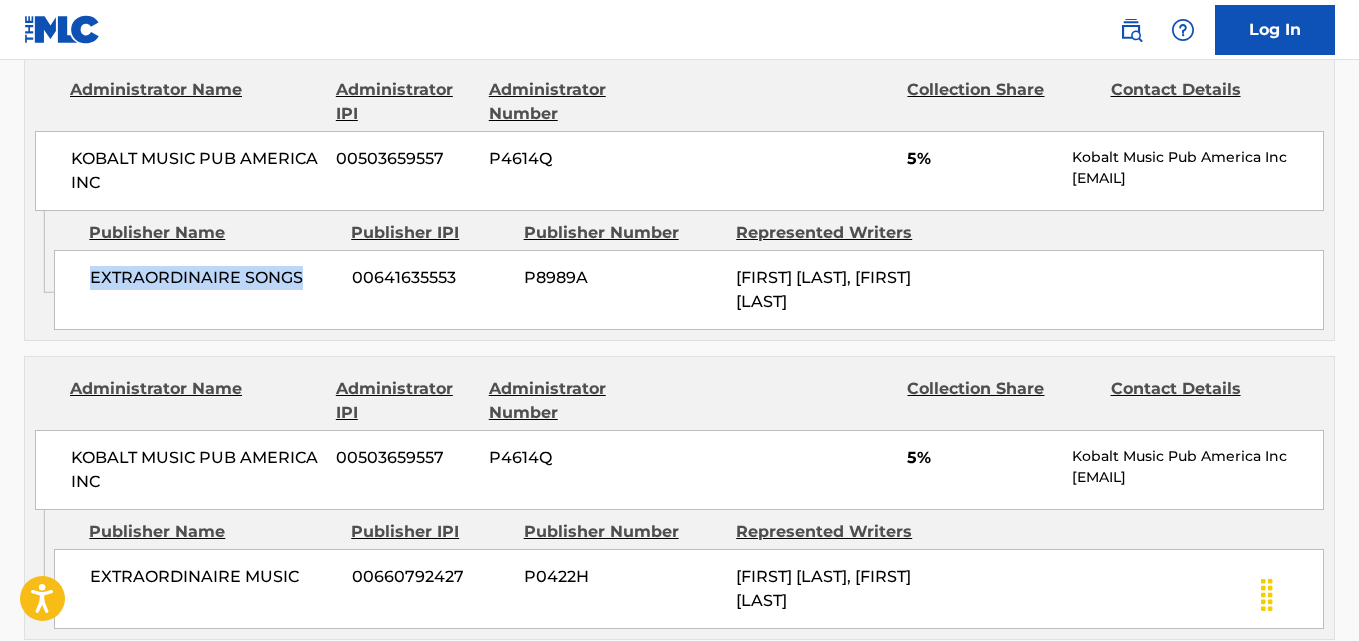 drag, startPoint x: 92, startPoint y: 359, endPoint x: 310, endPoint y: 355, distance: 218.0367 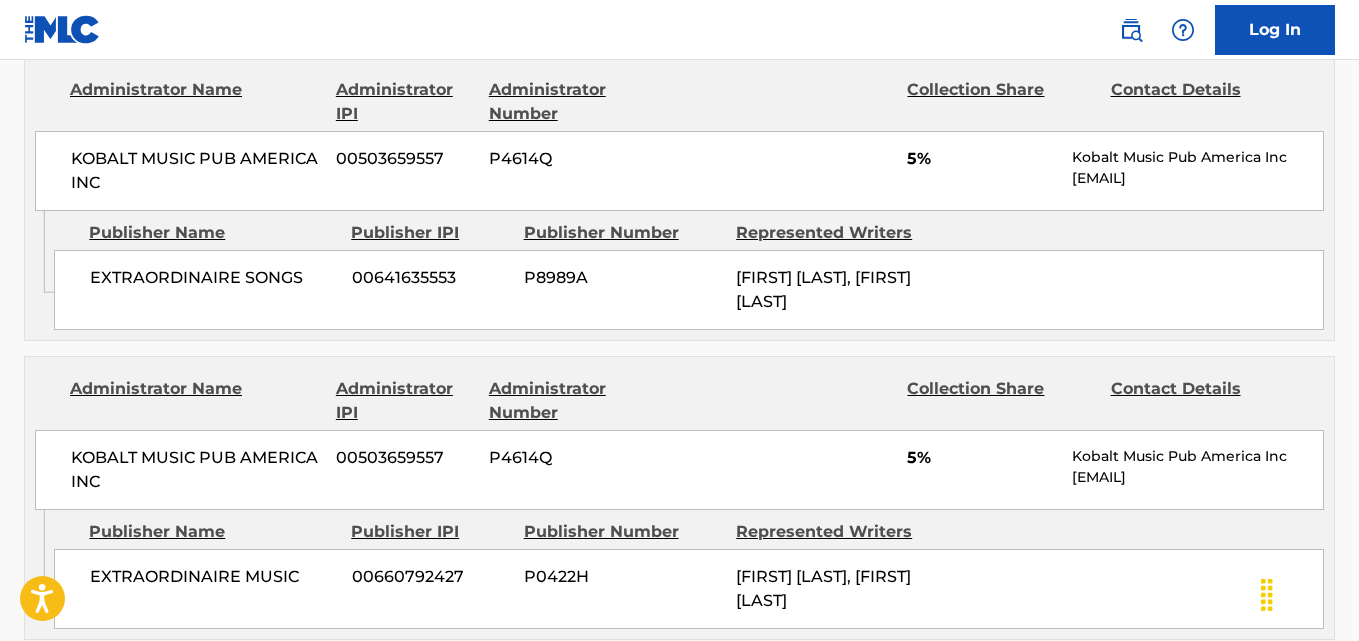 click on "5%" at bounding box center (982, 159) 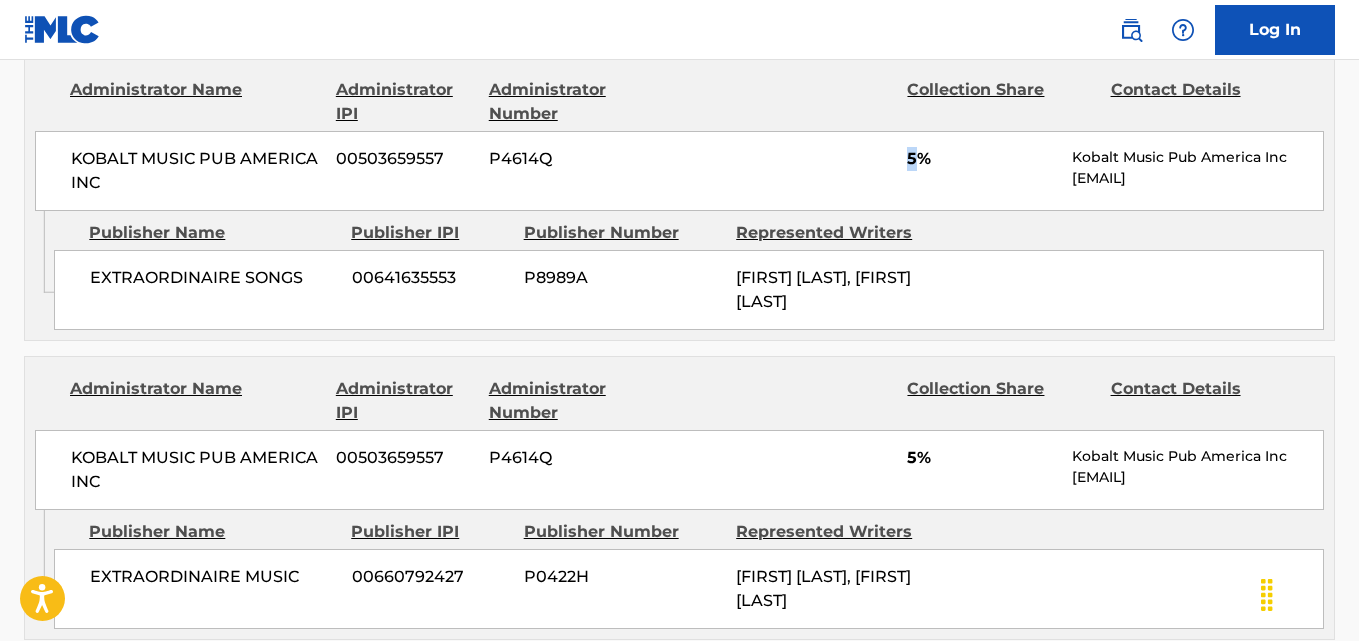 click on "5%" at bounding box center [982, 159] 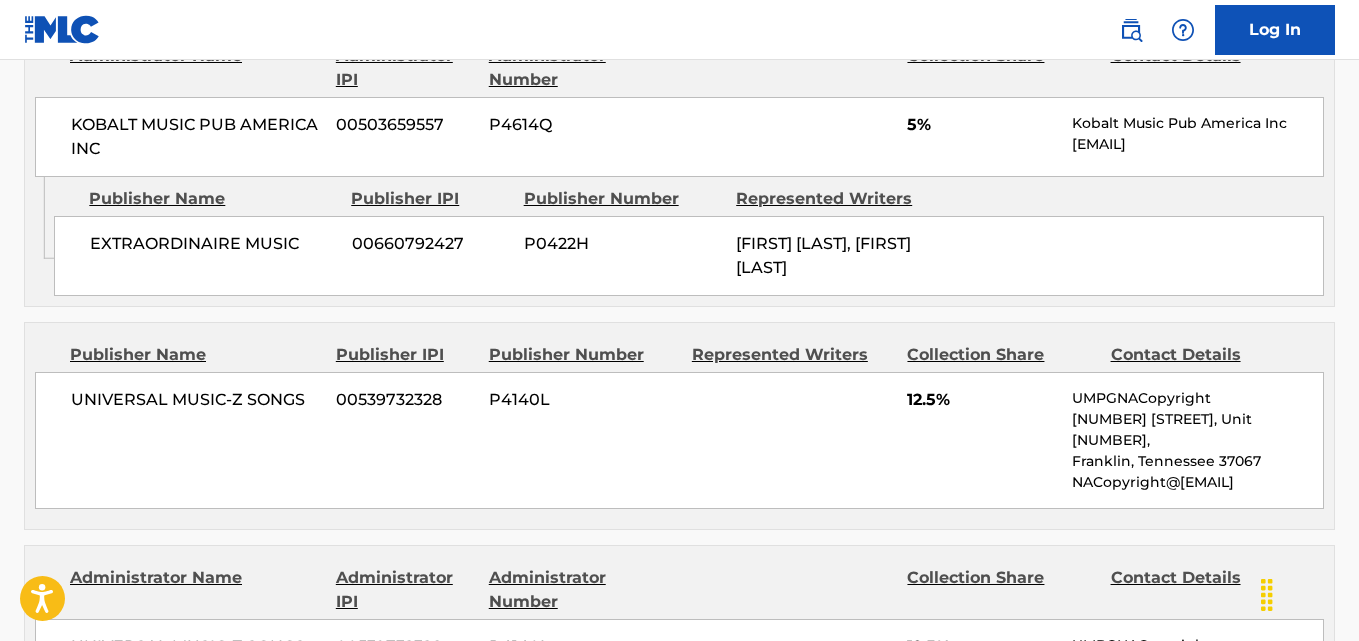 scroll, scrollTop: 3334, scrollLeft: 0, axis: vertical 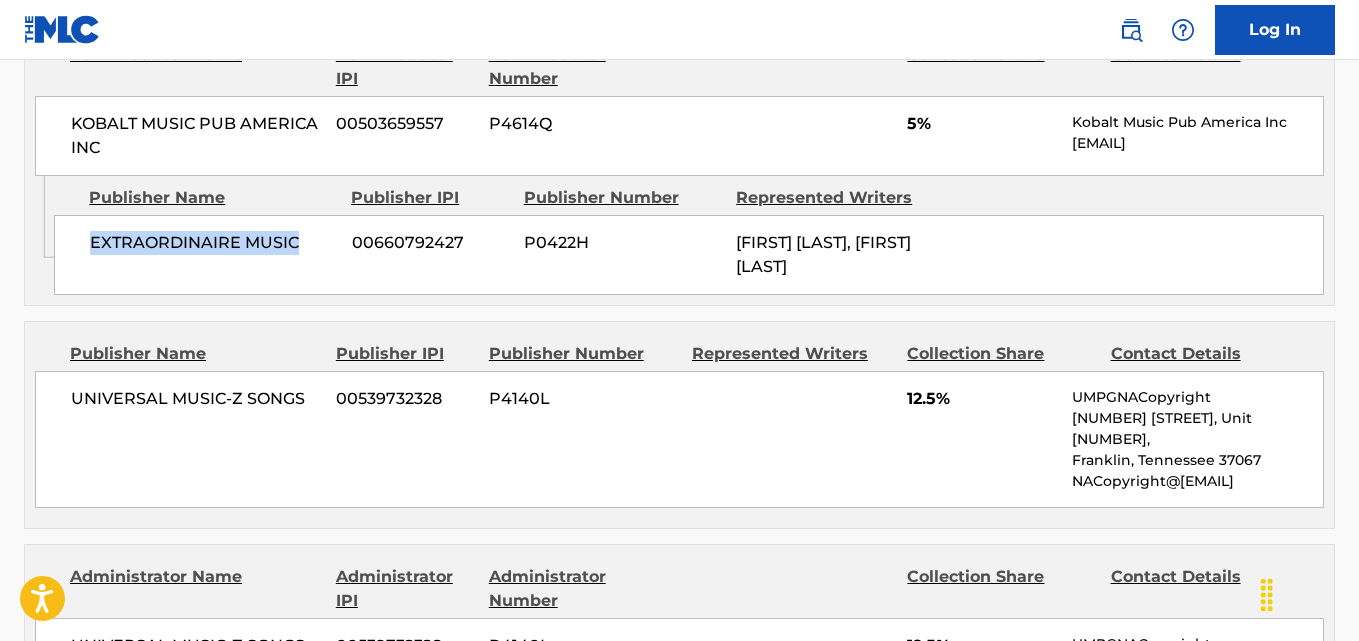 drag, startPoint x: 84, startPoint y: 338, endPoint x: 340, endPoint y: 337, distance: 256.00195 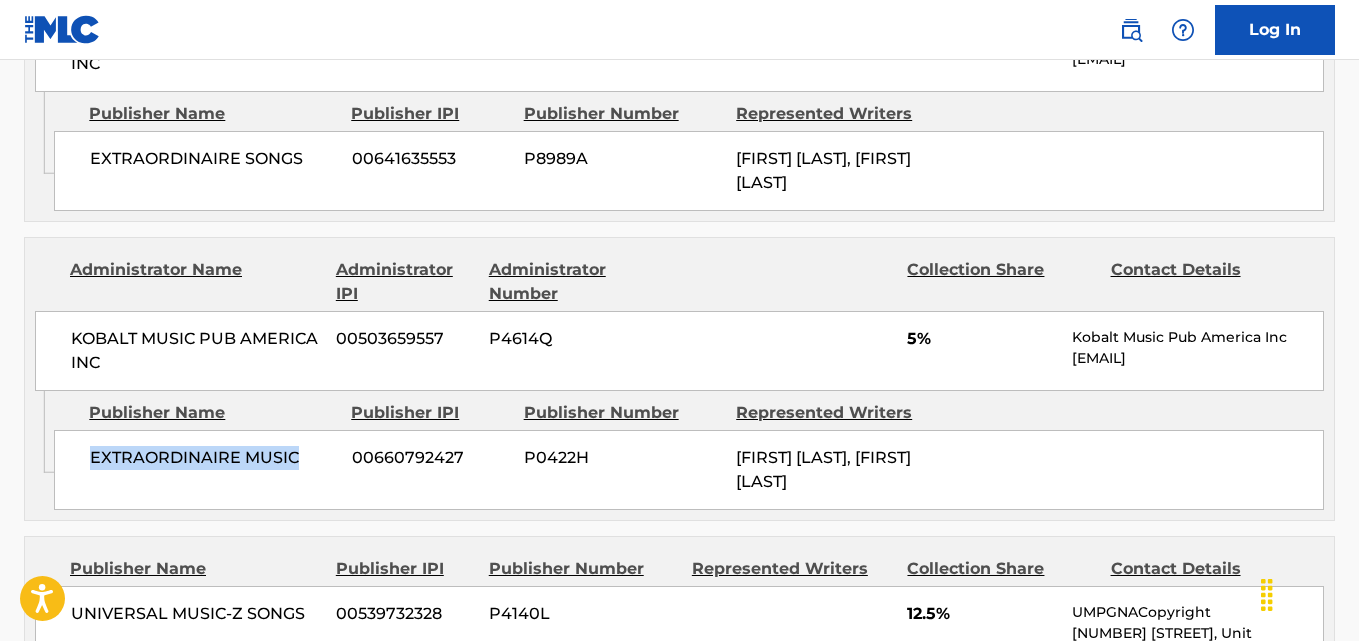 scroll, scrollTop: 3167, scrollLeft: 0, axis: vertical 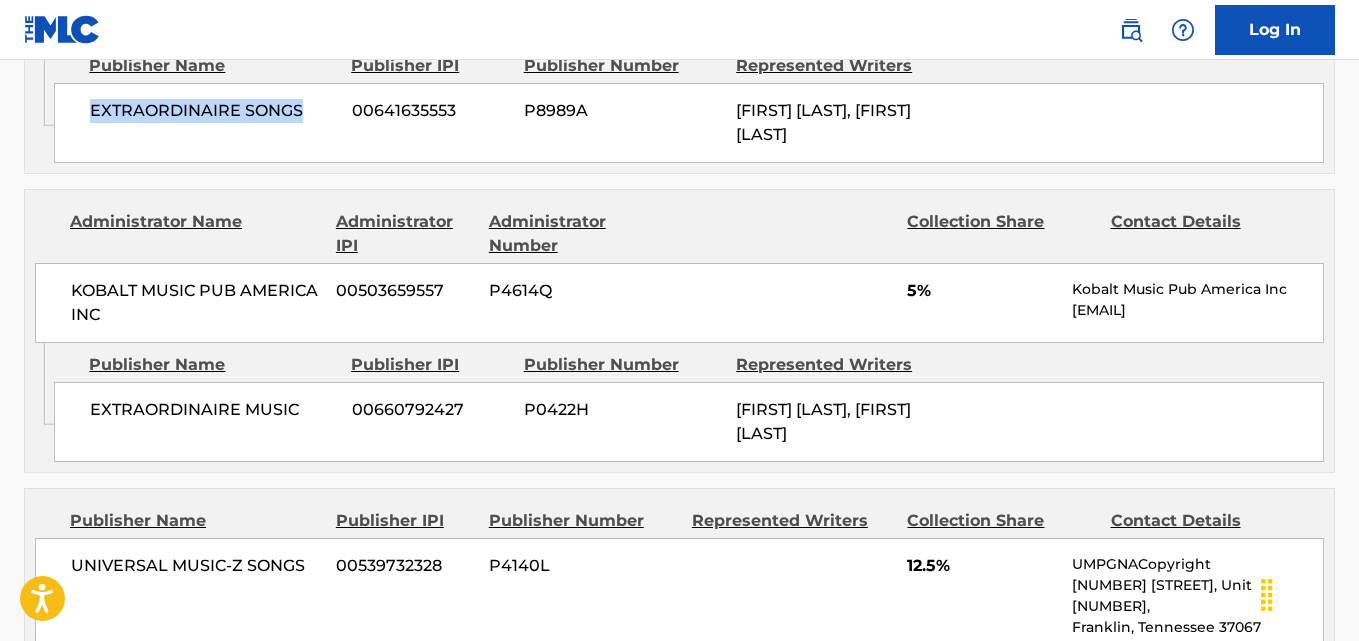 drag, startPoint x: 91, startPoint y: 183, endPoint x: 335, endPoint y: 179, distance: 244.03279 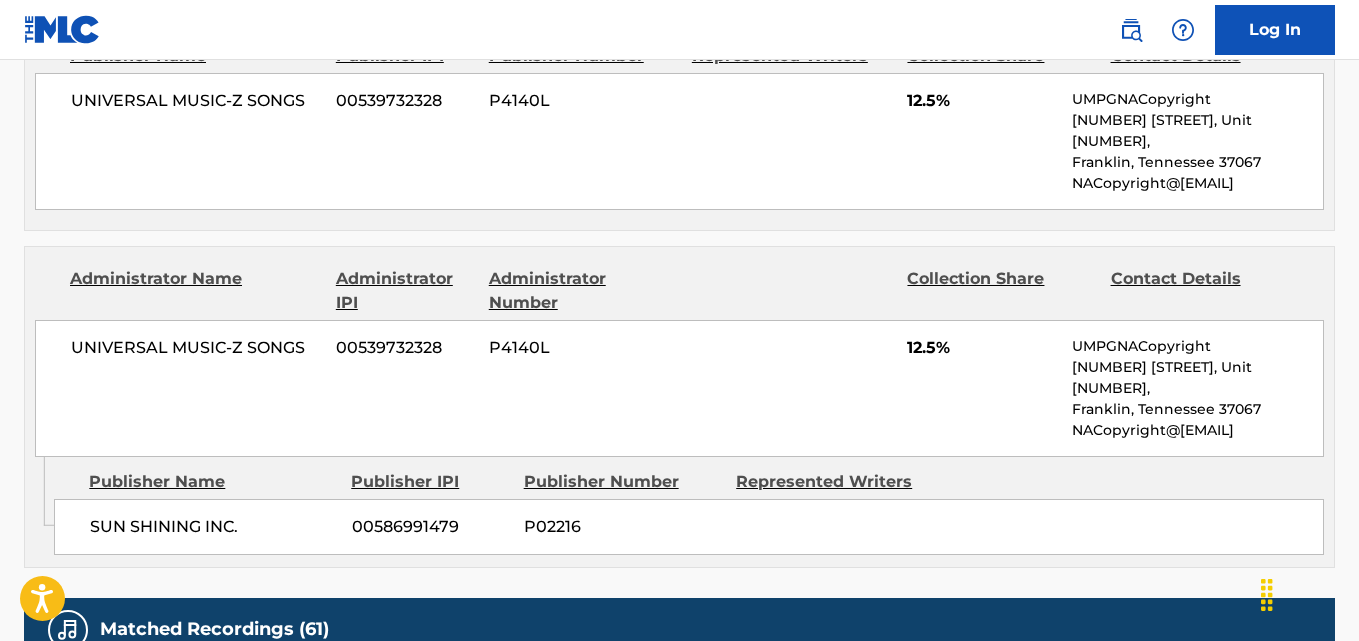 scroll, scrollTop: 3667, scrollLeft: 0, axis: vertical 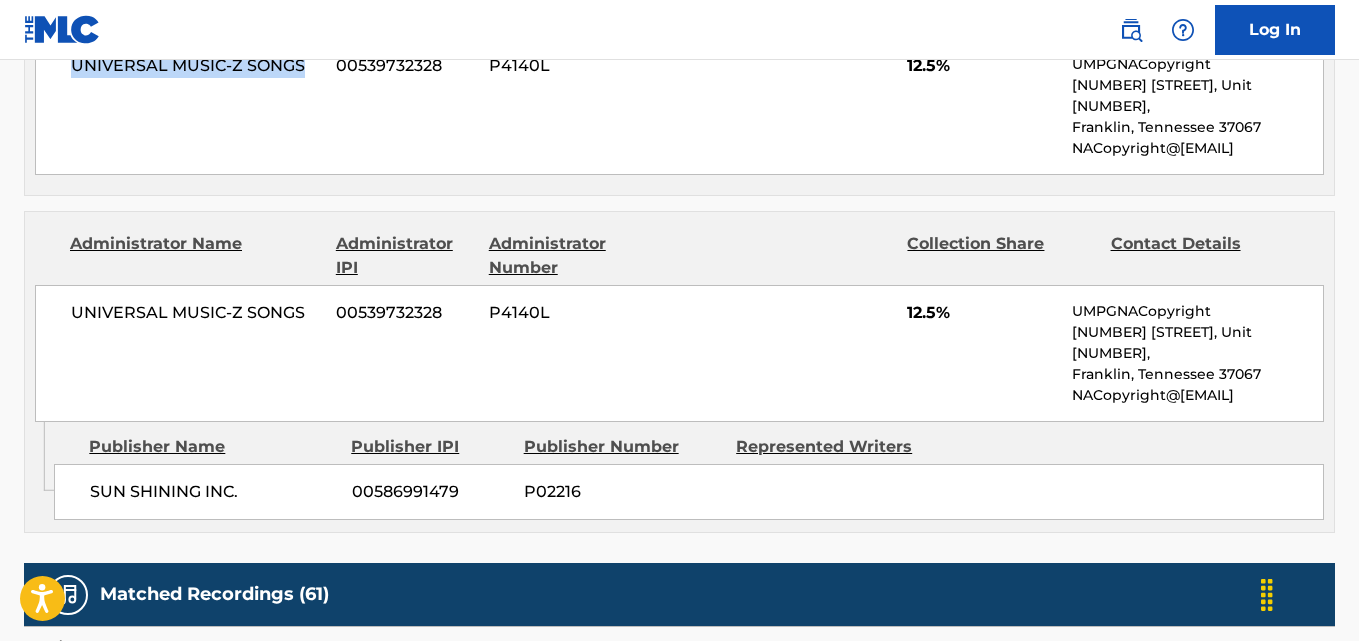 drag, startPoint x: 66, startPoint y: 165, endPoint x: 311, endPoint y: 163, distance: 245.00816 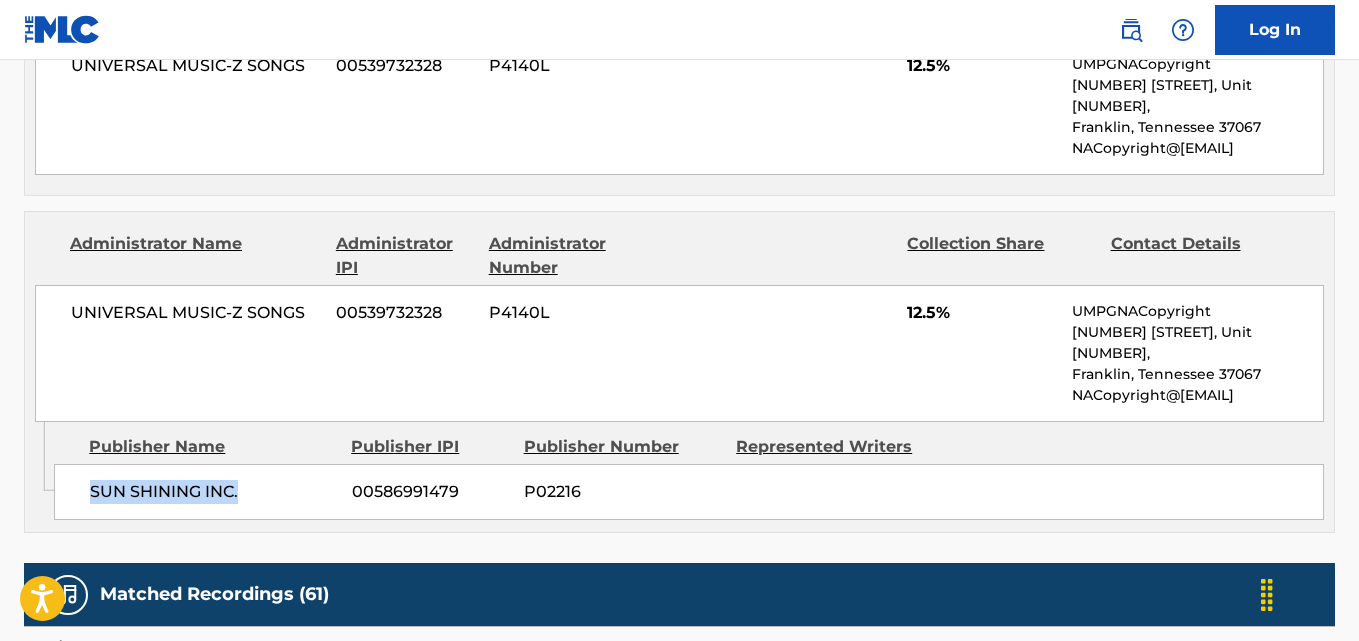 drag, startPoint x: 83, startPoint y: 539, endPoint x: 258, endPoint y: 539, distance: 175 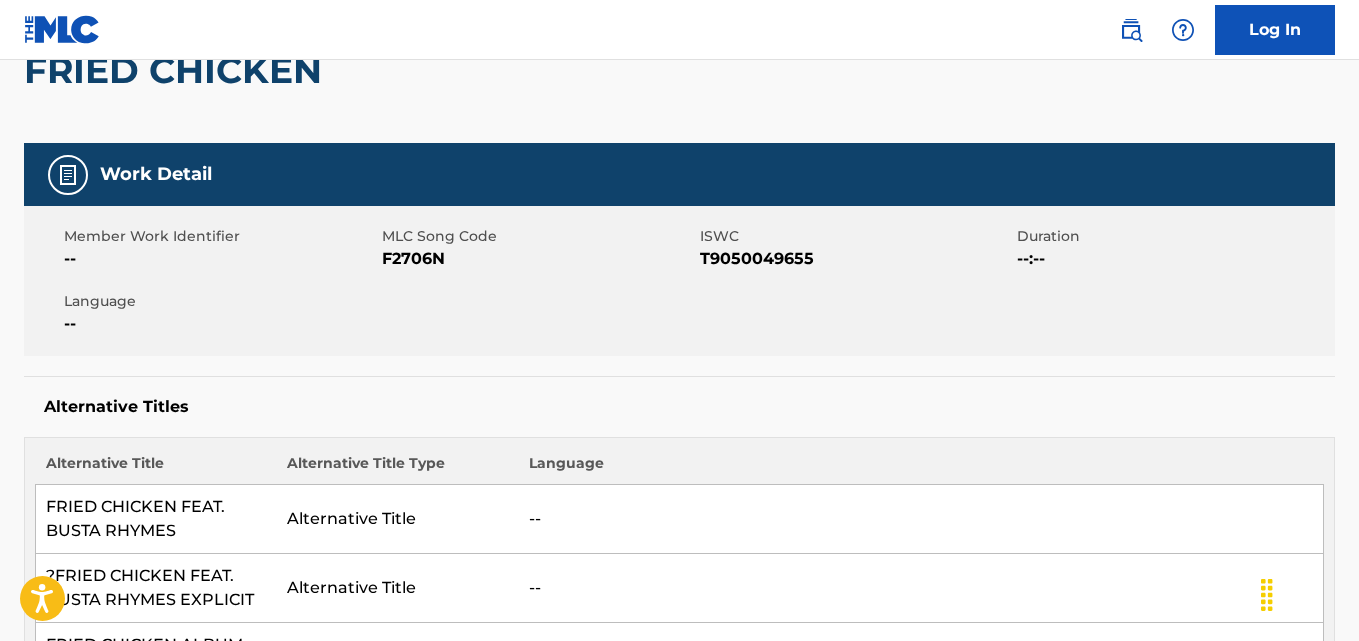scroll, scrollTop: 0, scrollLeft: 0, axis: both 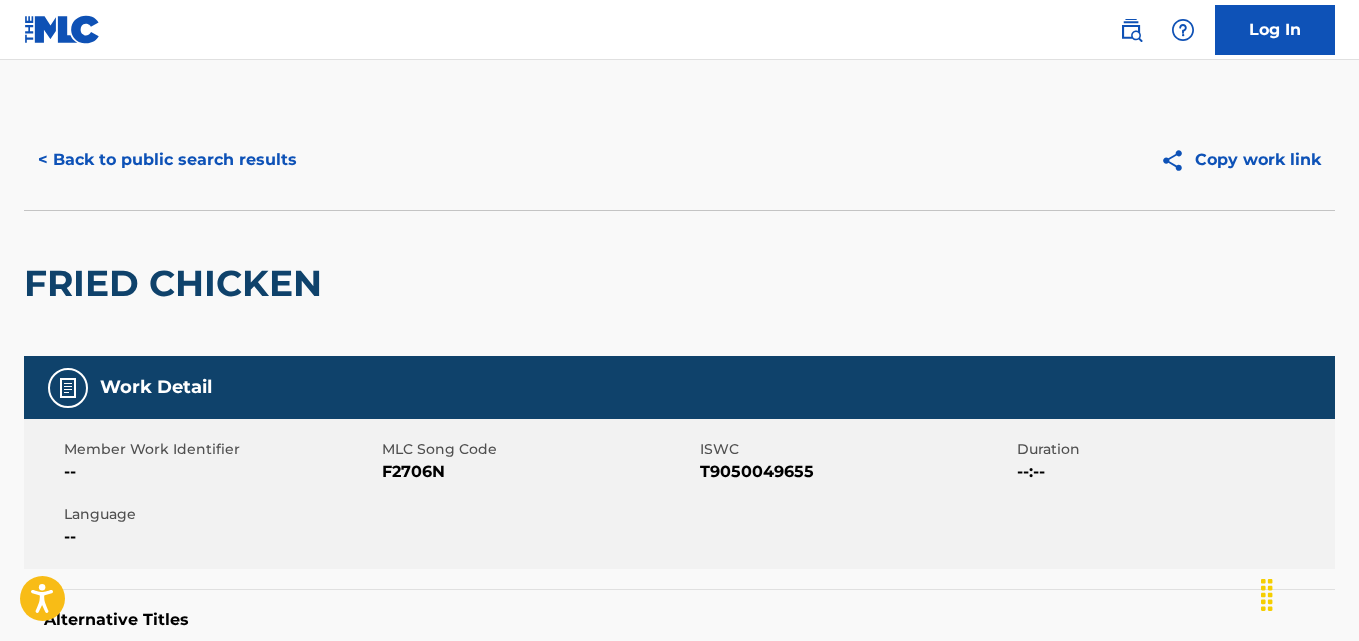 click on "< Back to public search results" at bounding box center [167, 160] 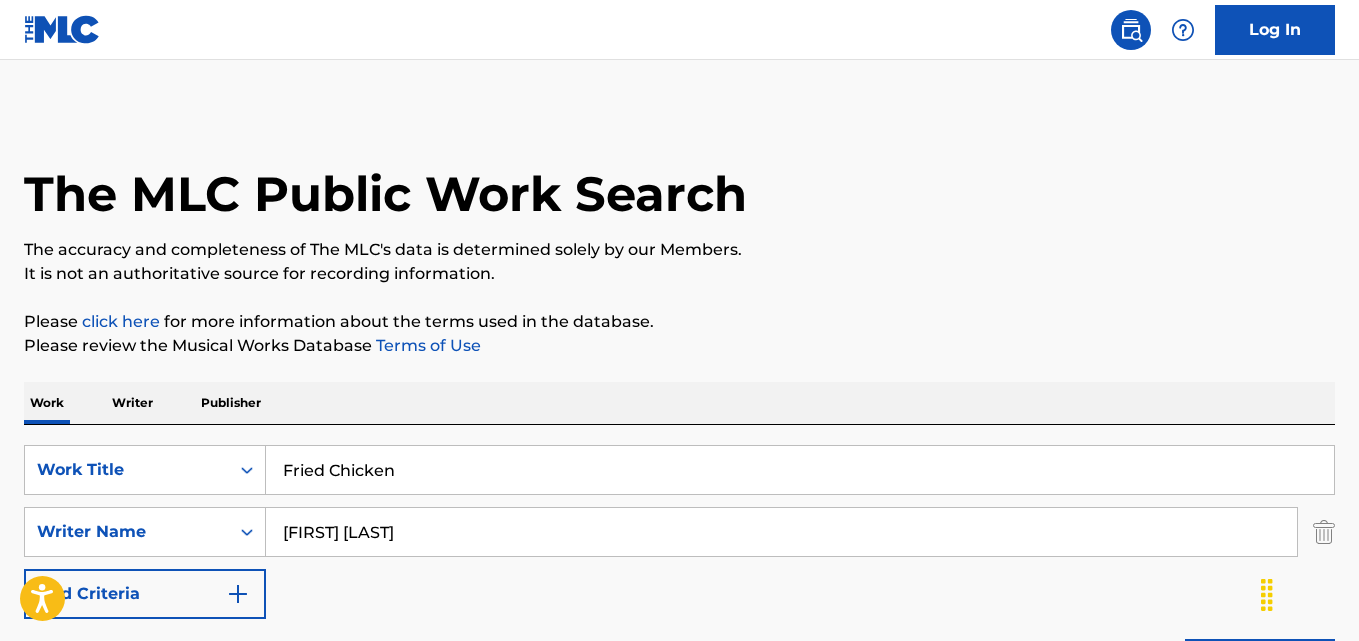 scroll, scrollTop: 333, scrollLeft: 0, axis: vertical 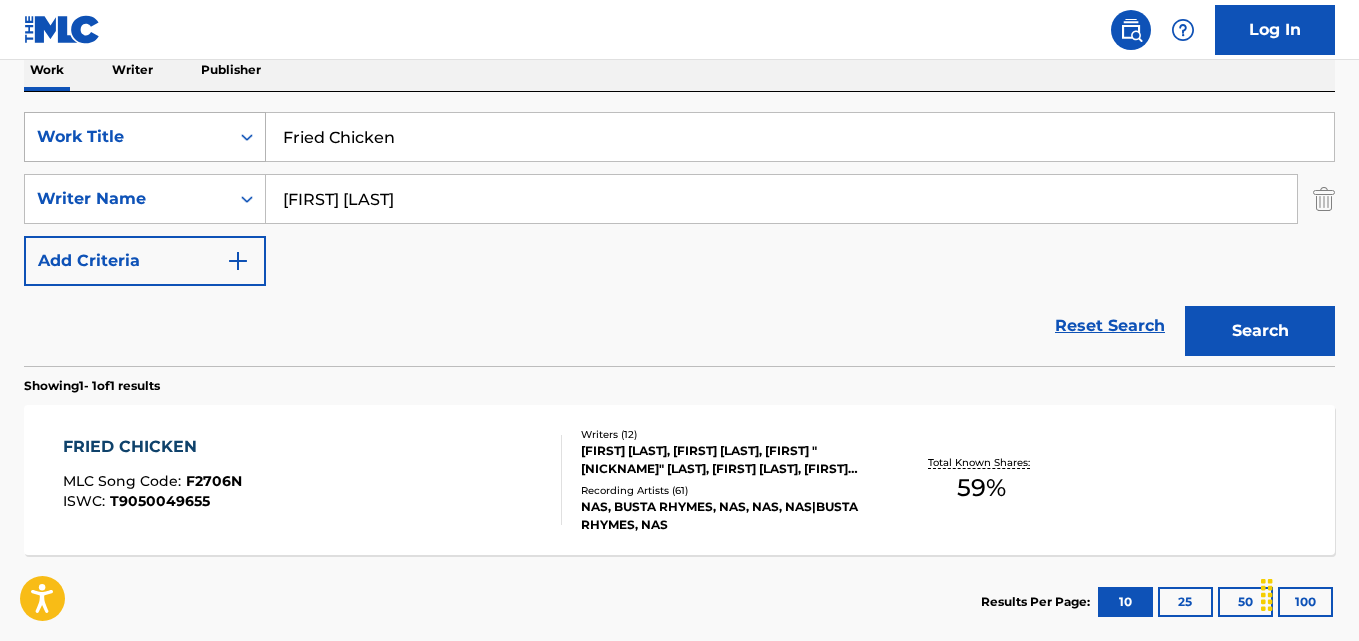 drag, startPoint x: 464, startPoint y: 146, endPoint x: 166, endPoint y: 148, distance: 298.0067 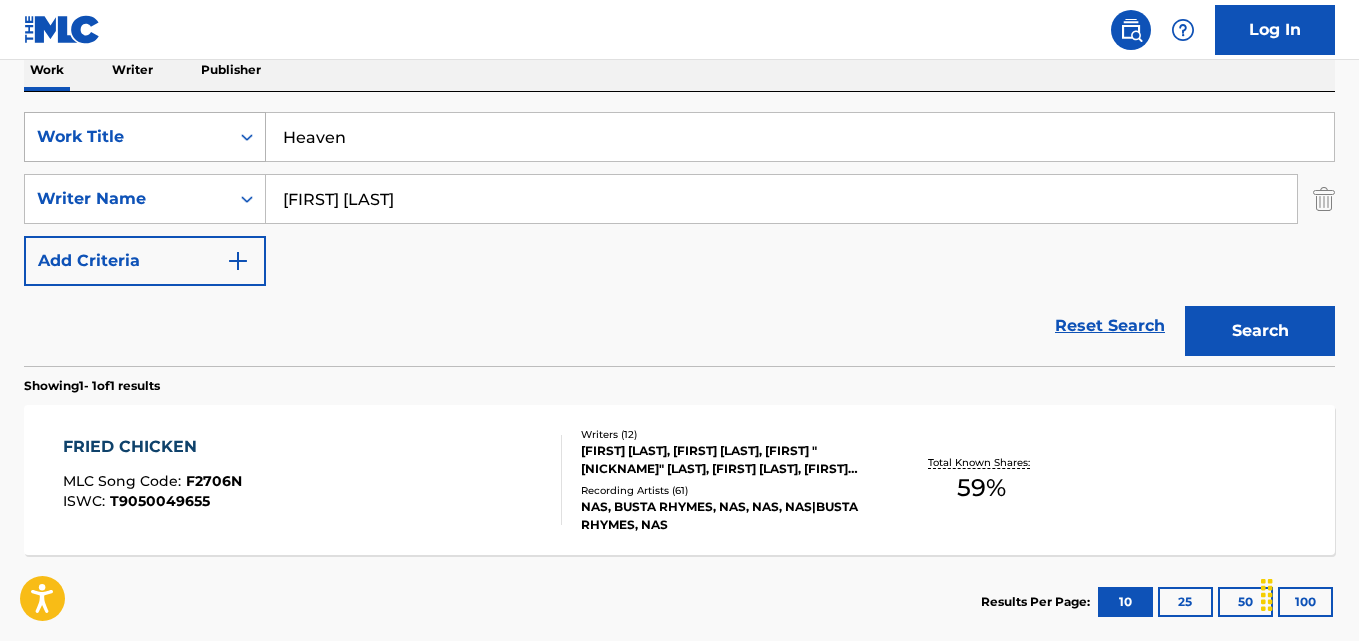 click on "Search" at bounding box center (1260, 331) 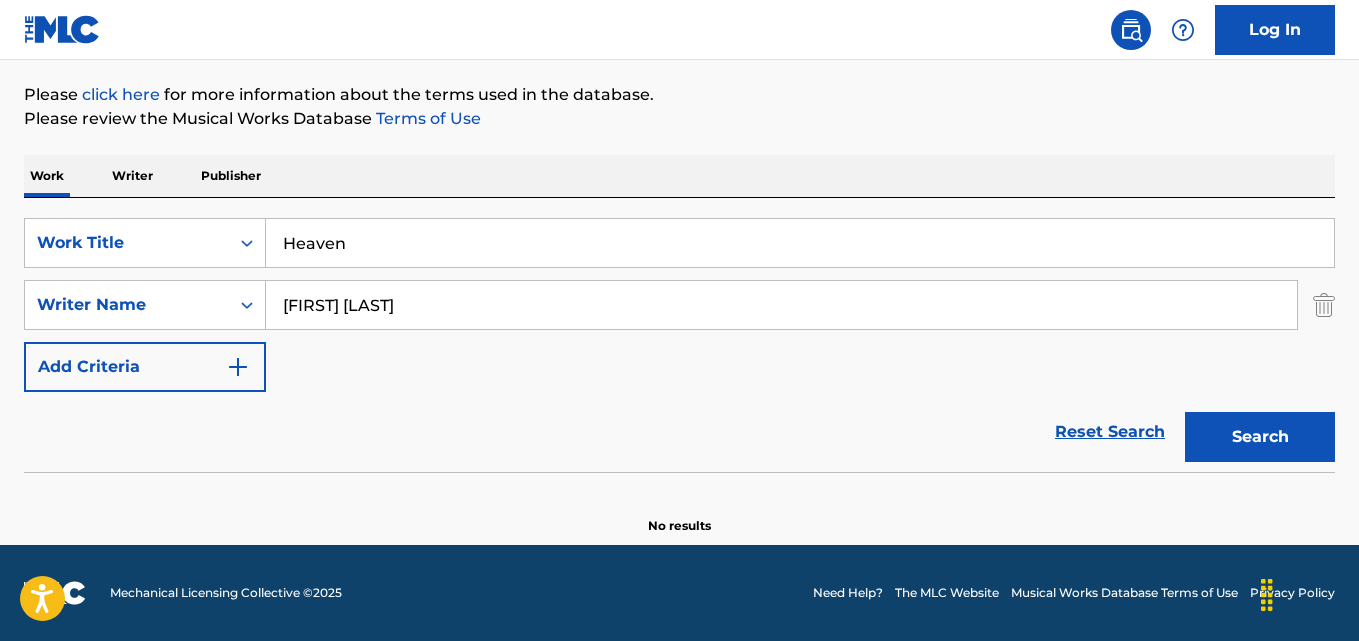 scroll, scrollTop: 227, scrollLeft: 0, axis: vertical 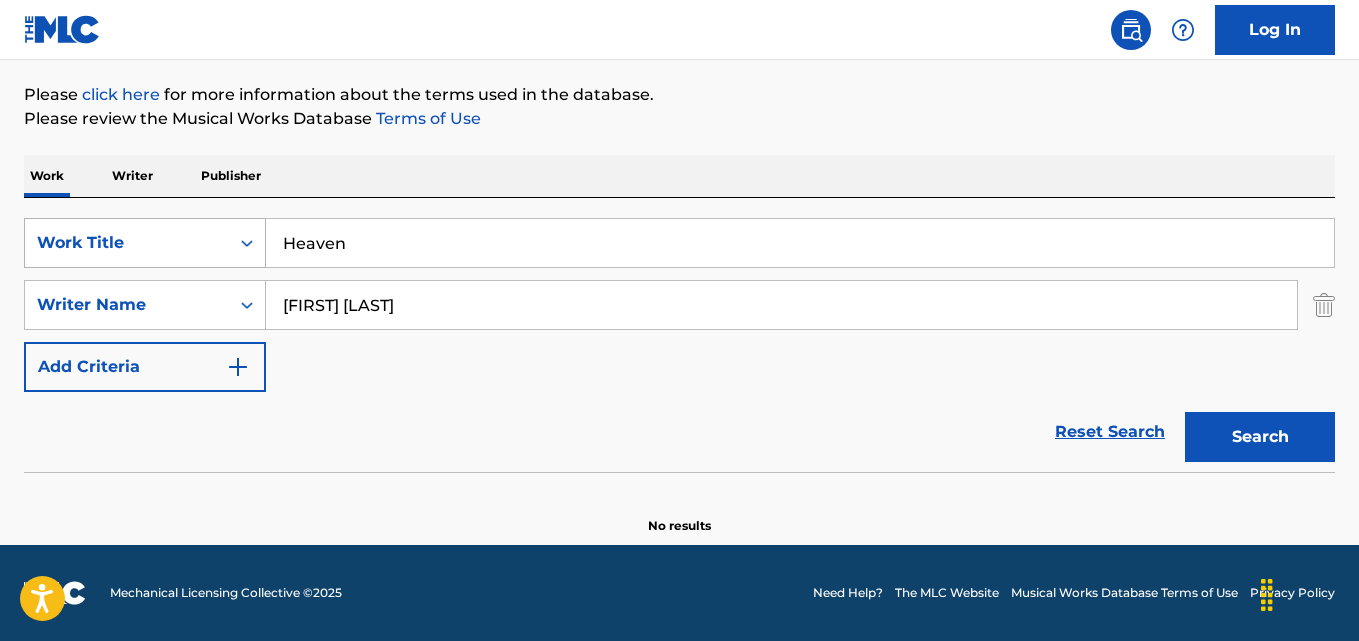 drag, startPoint x: 407, startPoint y: 231, endPoint x: 130, endPoint y: 267, distance: 279.32956 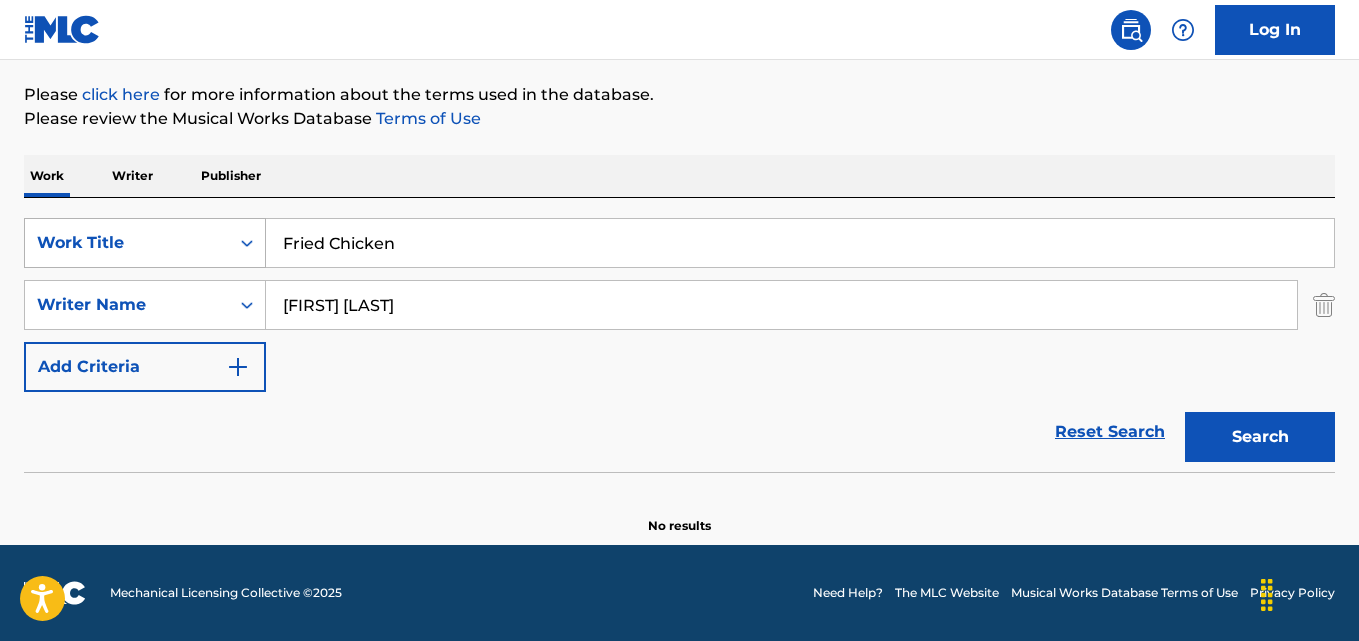 type on "Fried Chicken" 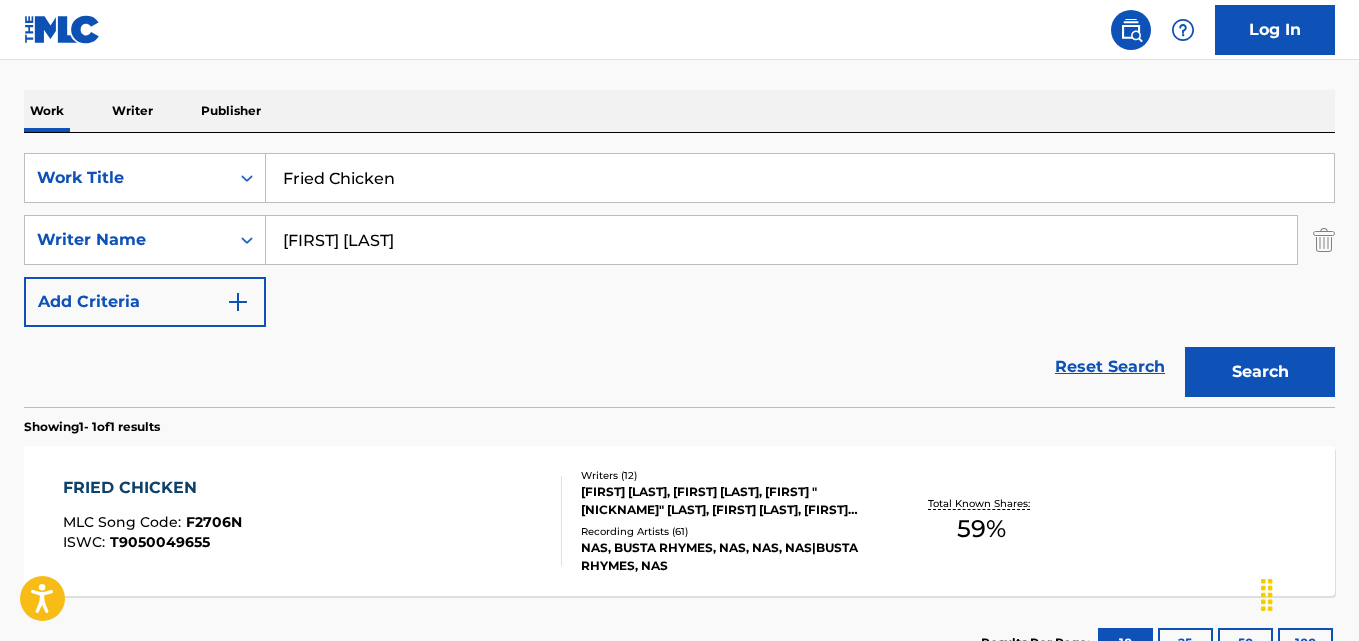 scroll, scrollTop: 333, scrollLeft: 0, axis: vertical 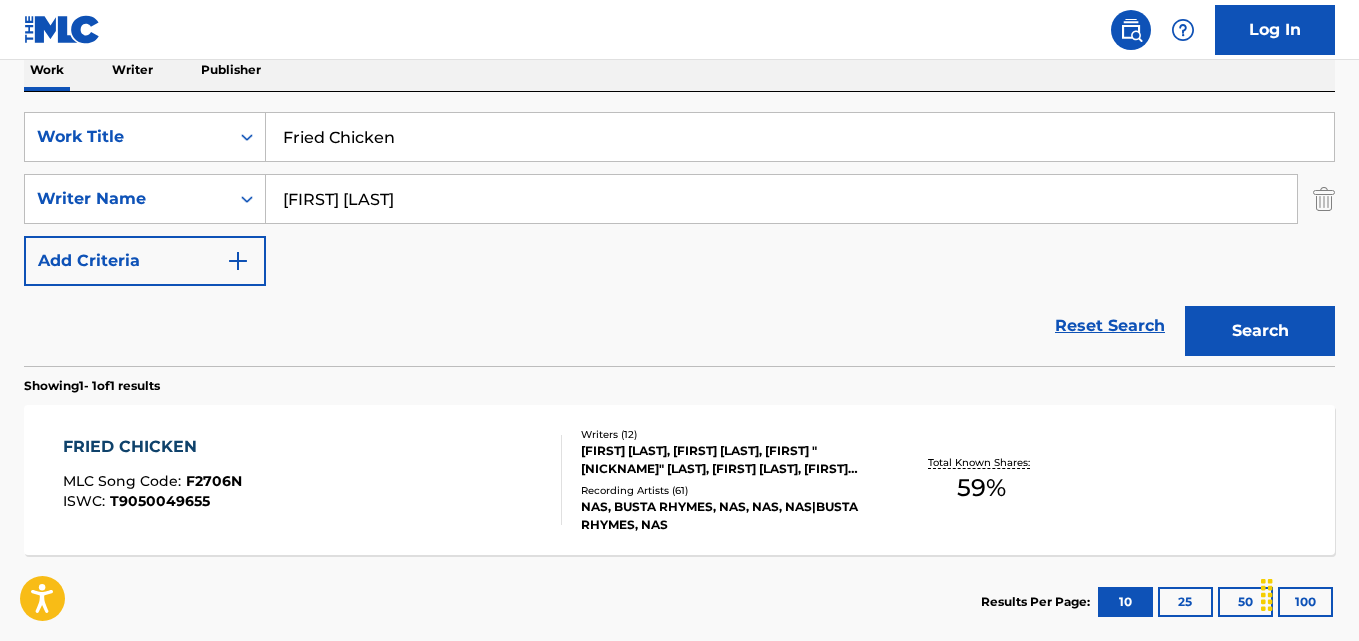 click on "FRIED CHICKEN" at bounding box center [152, 447] 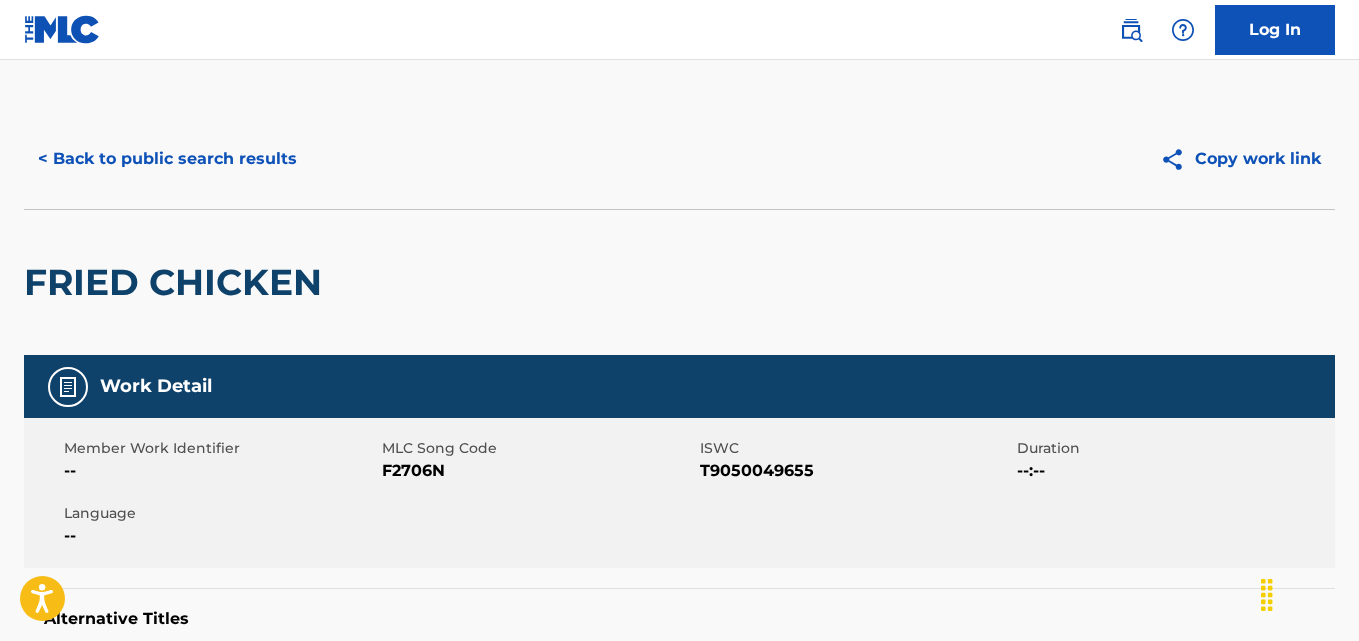 scroll, scrollTop: 0, scrollLeft: 0, axis: both 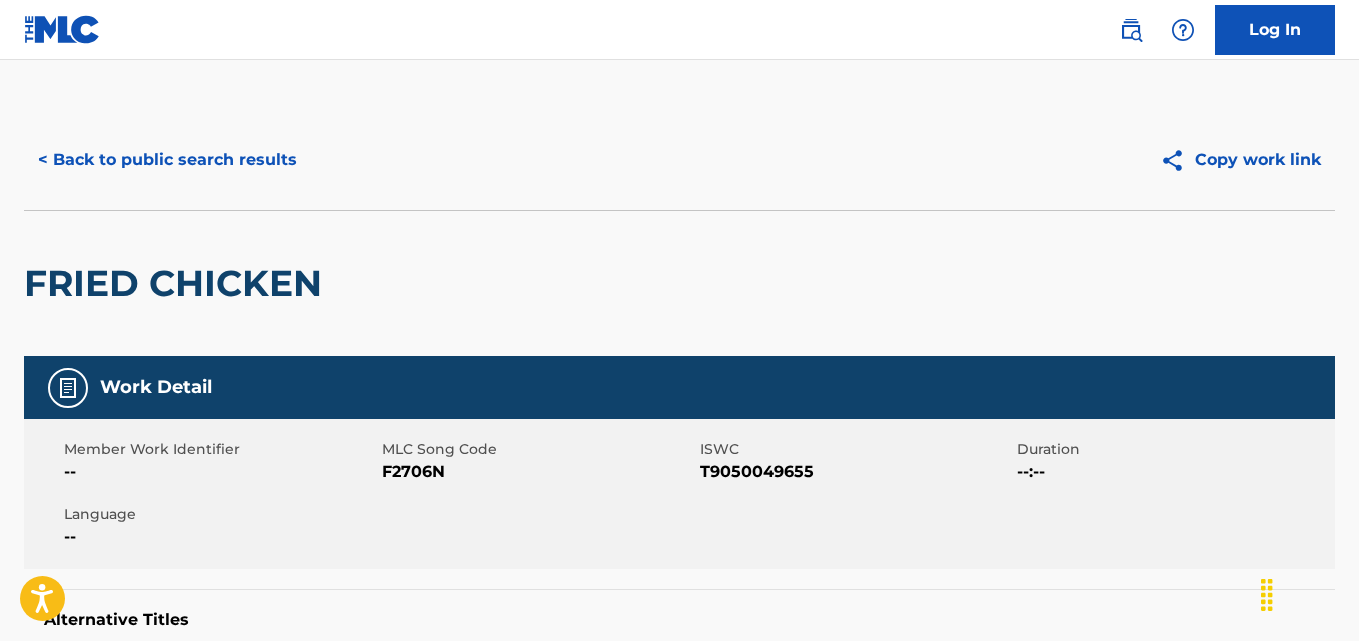 click on "< Back to public search results" at bounding box center (167, 160) 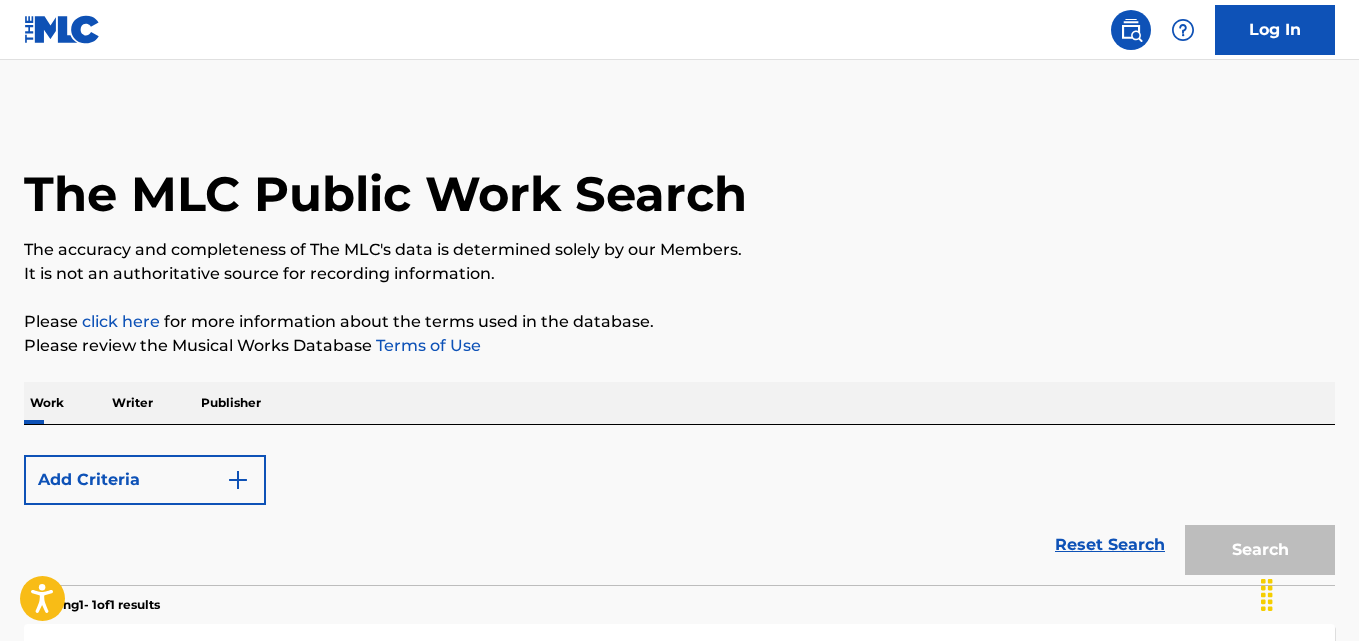 scroll, scrollTop: 333, scrollLeft: 0, axis: vertical 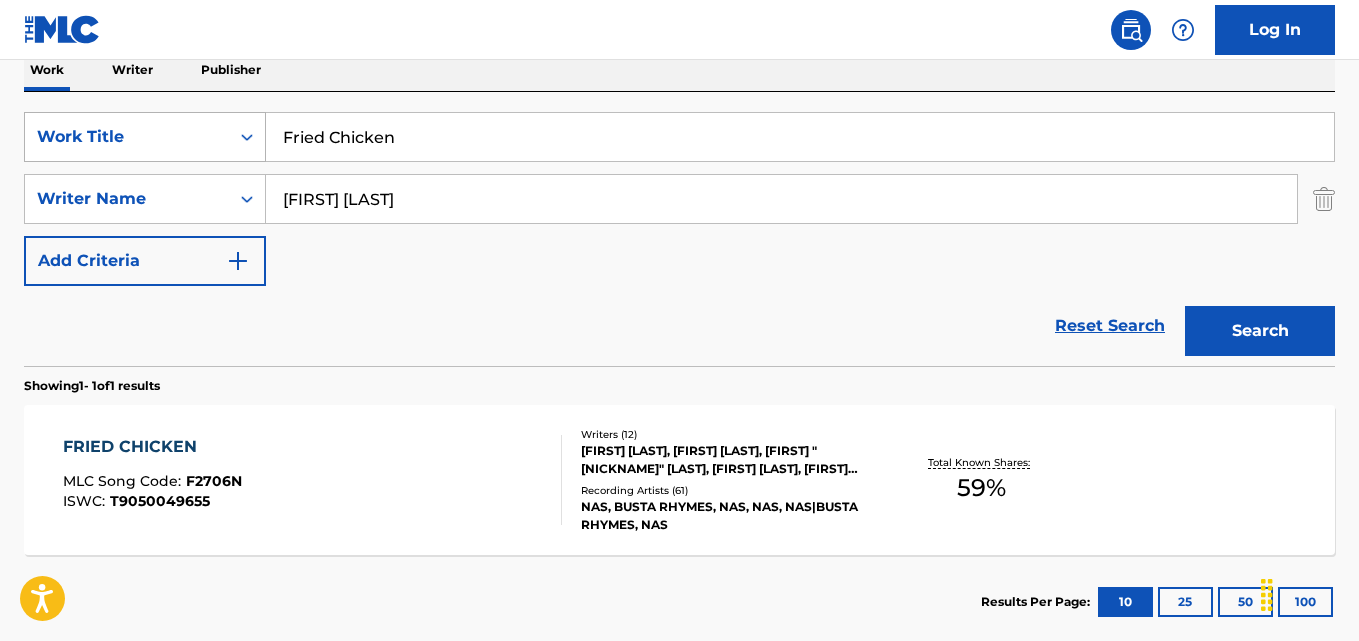 drag, startPoint x: 416, startPoint y: 136, endPoint x: 52, endPoint y: 137, distance: 364.00137 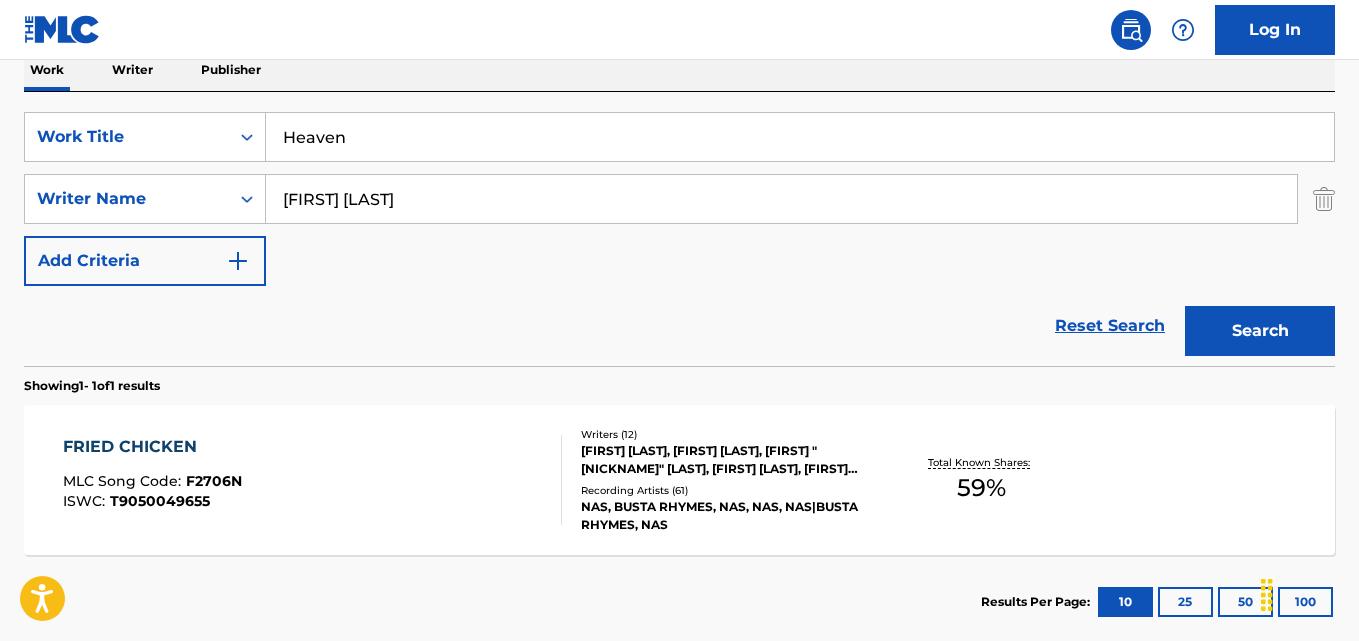 type on "Heaven" 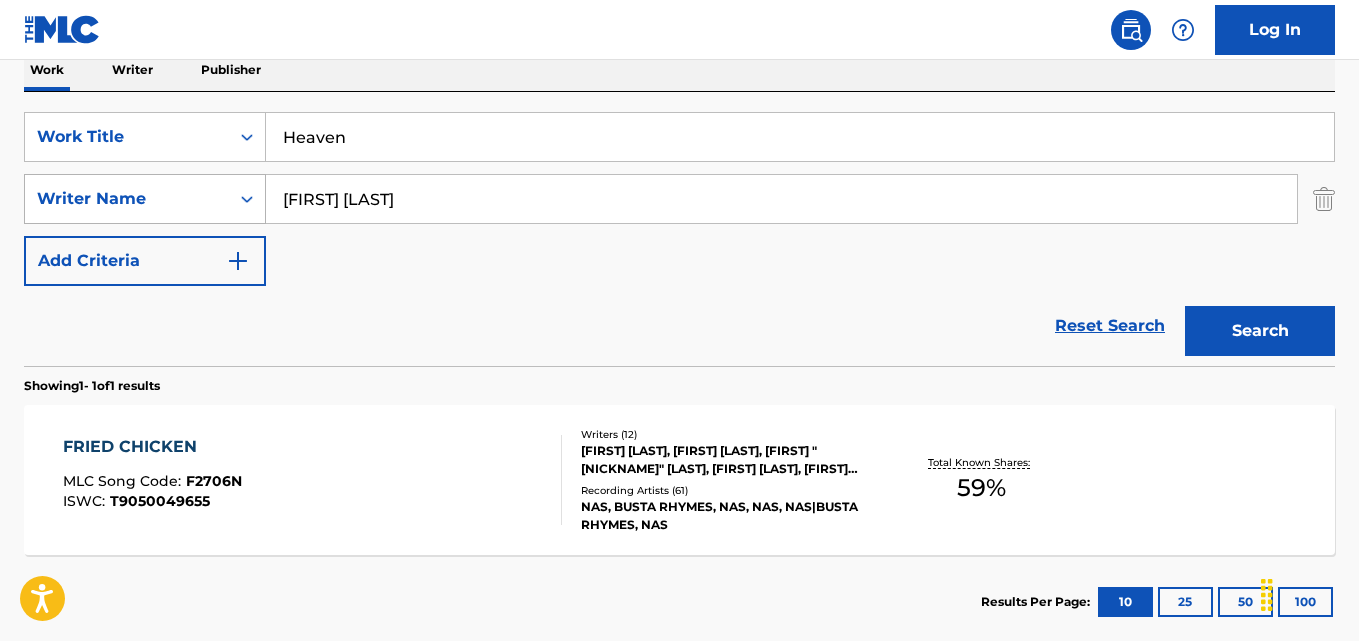 drag, startPoint x: 292, startPoint y: 207, endPoint x: 188, endPoint y: 207, distance: 104 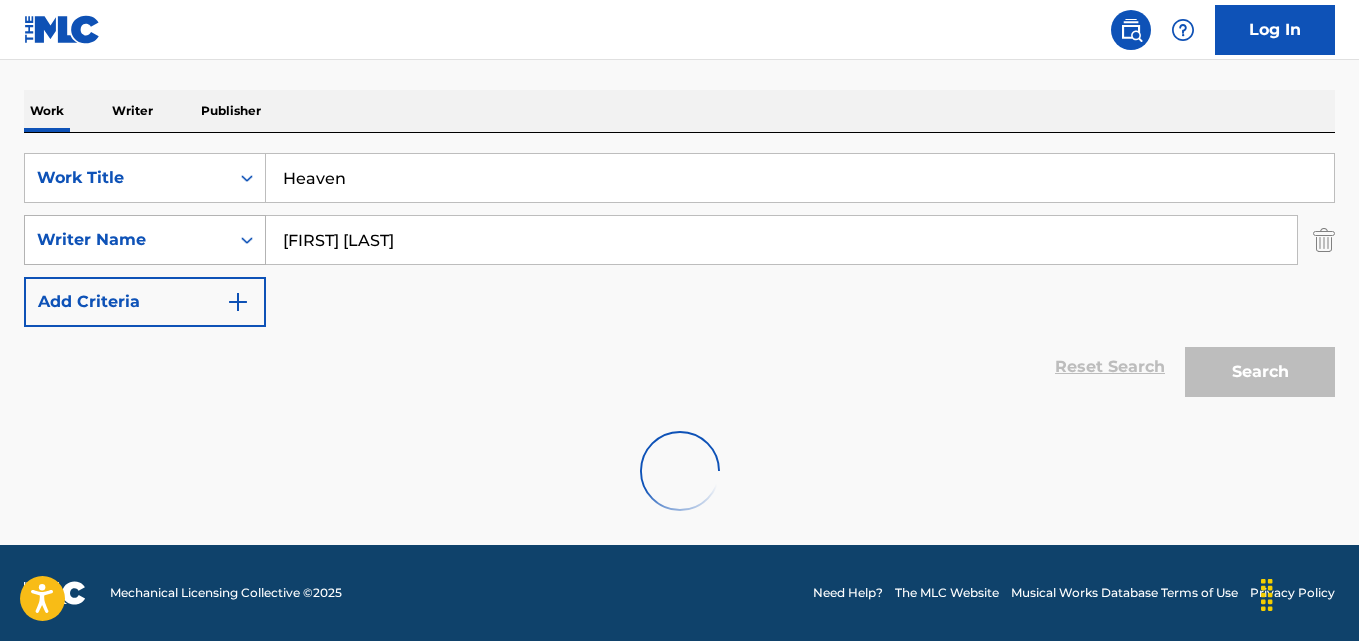 scroll, scrollTop: 292, scrollLeft: 0, axis: vertical 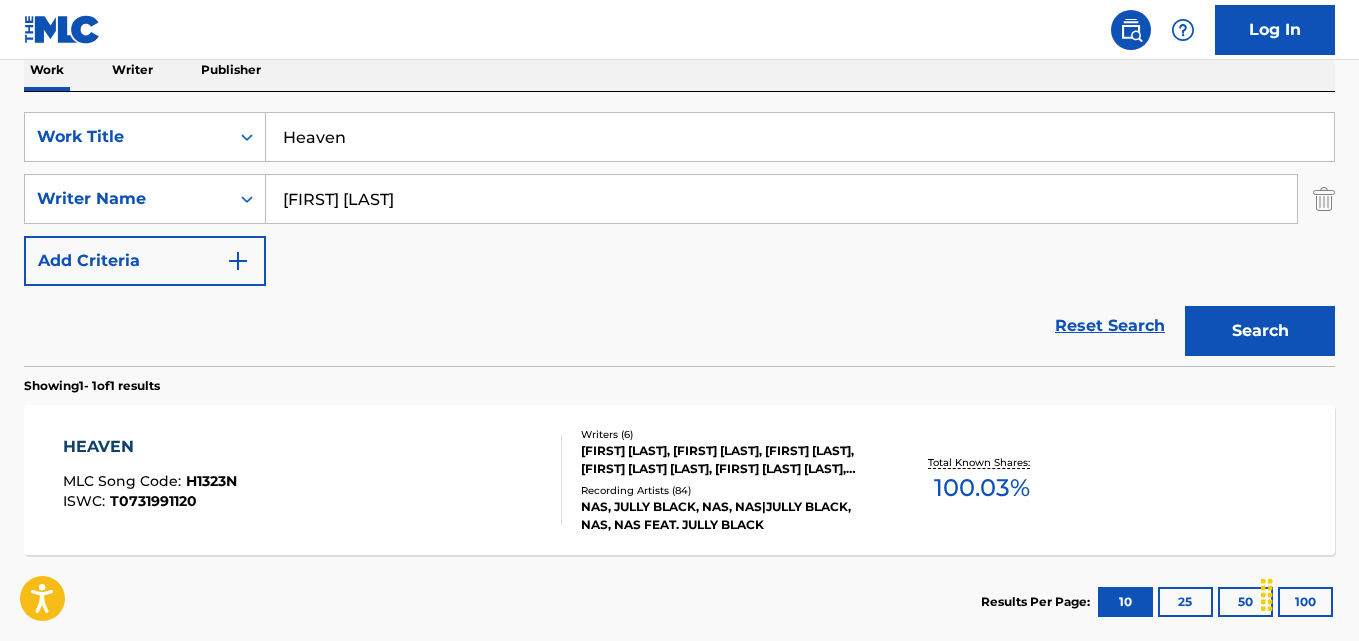 click on "HEAVEN MLC Song Code : H1323N ISWC : T0731991120 Writers ( 6 ) [FIRST] [LAST], [FIRST] [LAST], [FIRST] [LAST], [FIRST] [LAST] [LAST], [FIRST] [LAST] [LAST], [FIRST] [LAST] Recording Artists ( 84 ) NAS, JULLY BLACK, NAS, NAS|JULLY BLACK, NAS, NAS FEAT. JULLY BLACK Total Known Shares: 100.03 %" at bounding box center (679, 480) 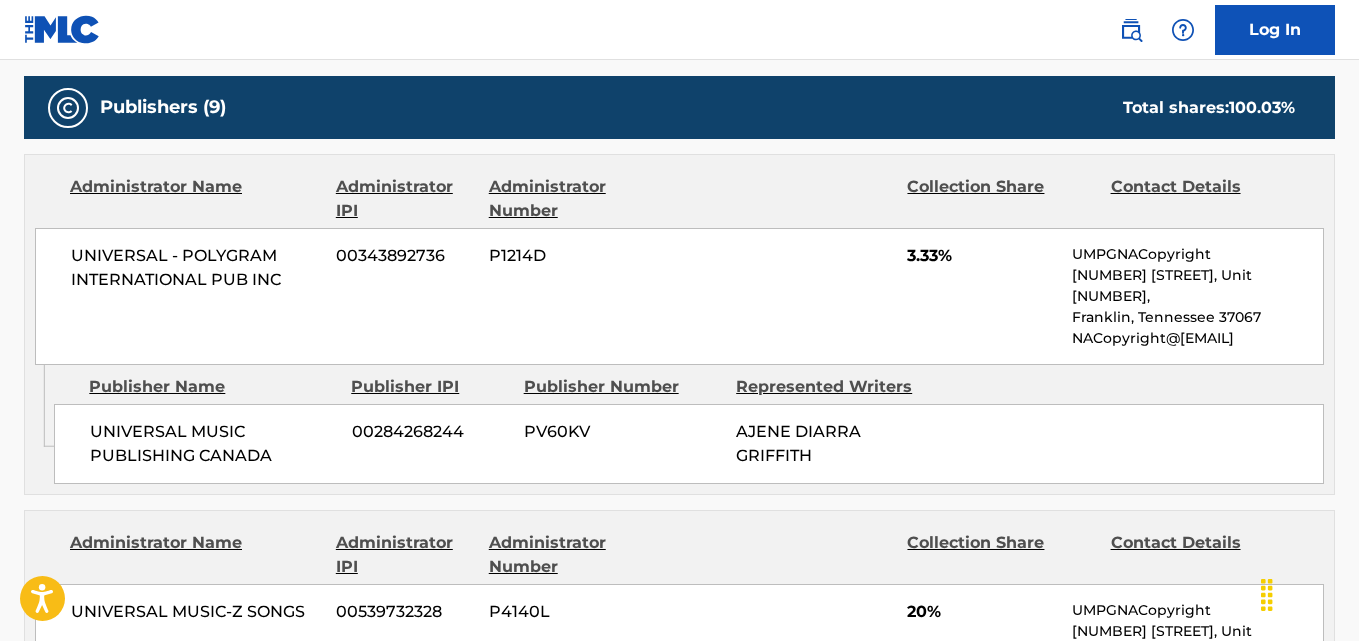 scroll, scrollTop: 1000, scrollLeft: 0, axis: vertical 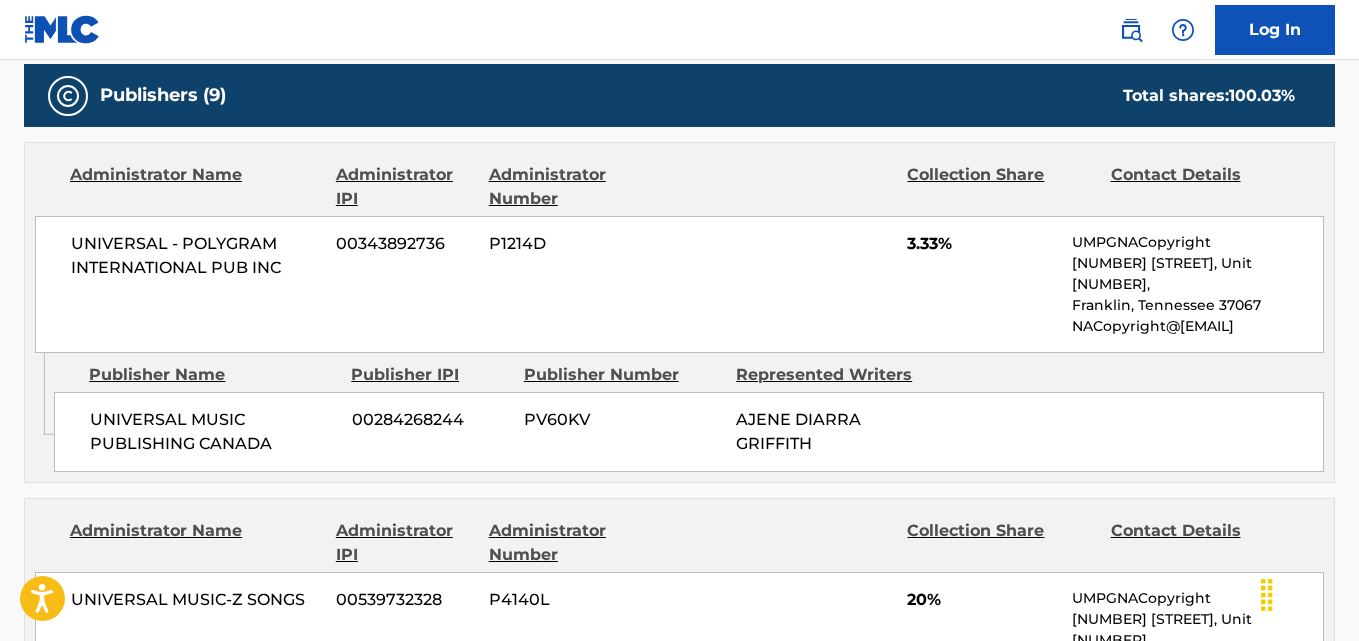 click on "UNIVERSAL MUSIC PUBLISHING CANADA" at bounding box center [213, 432] 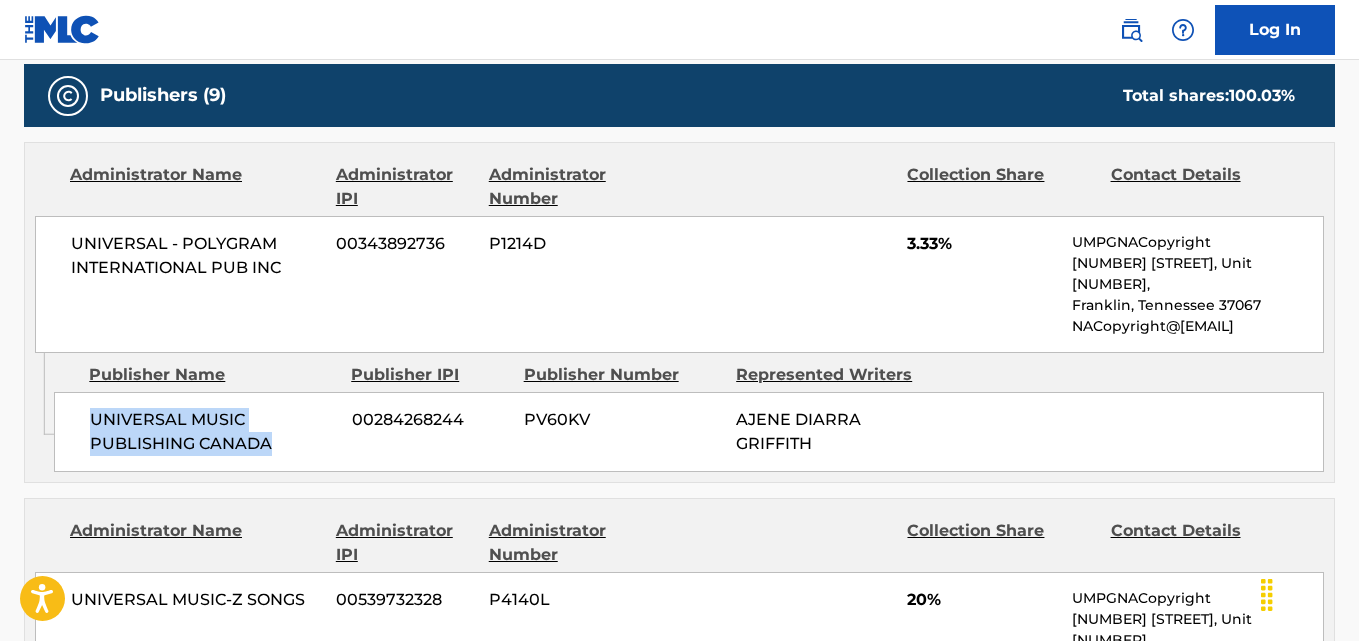 drag, startPoint x: 92, startPoint y: 397, endPoint x: 292, endPoint y: 423, distance: 201.68292 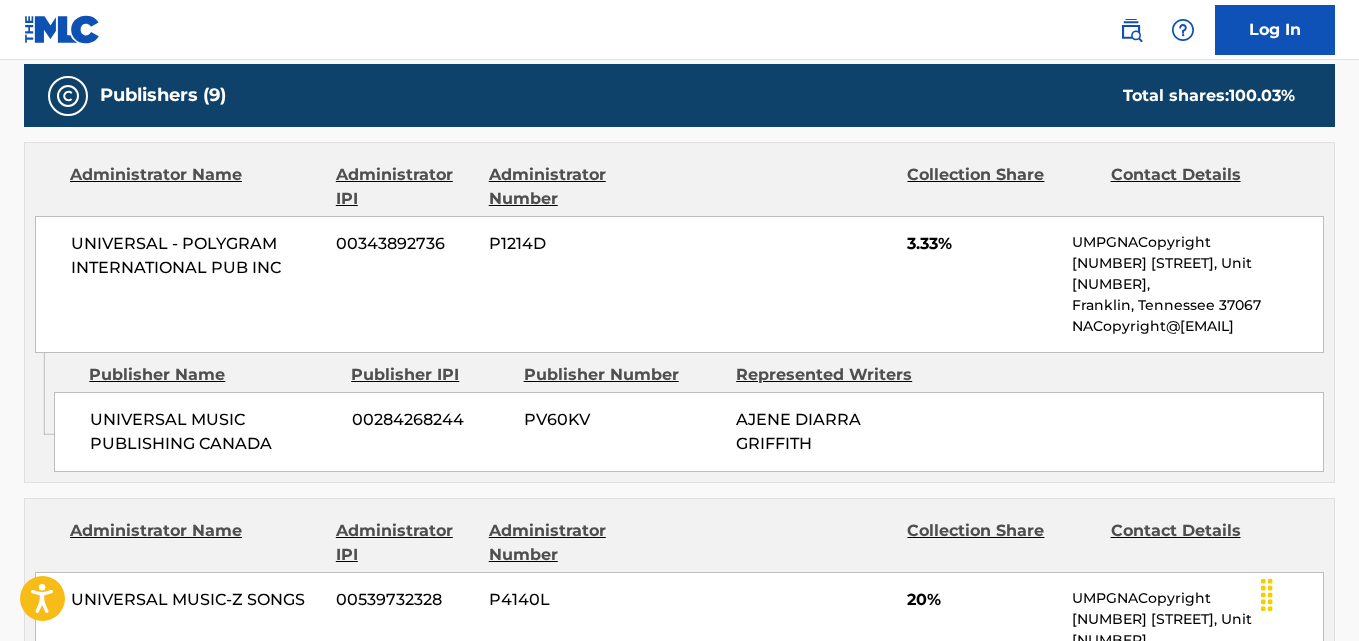 click on "Publisher Name Publisher IPI Publisher Number Represented Writers UNIVERSAL MUSIC PUBLISHING CANADA 00284268244 PV60KV AJENE DIARRA GRIFFITH" at bounding box center [694, 412] 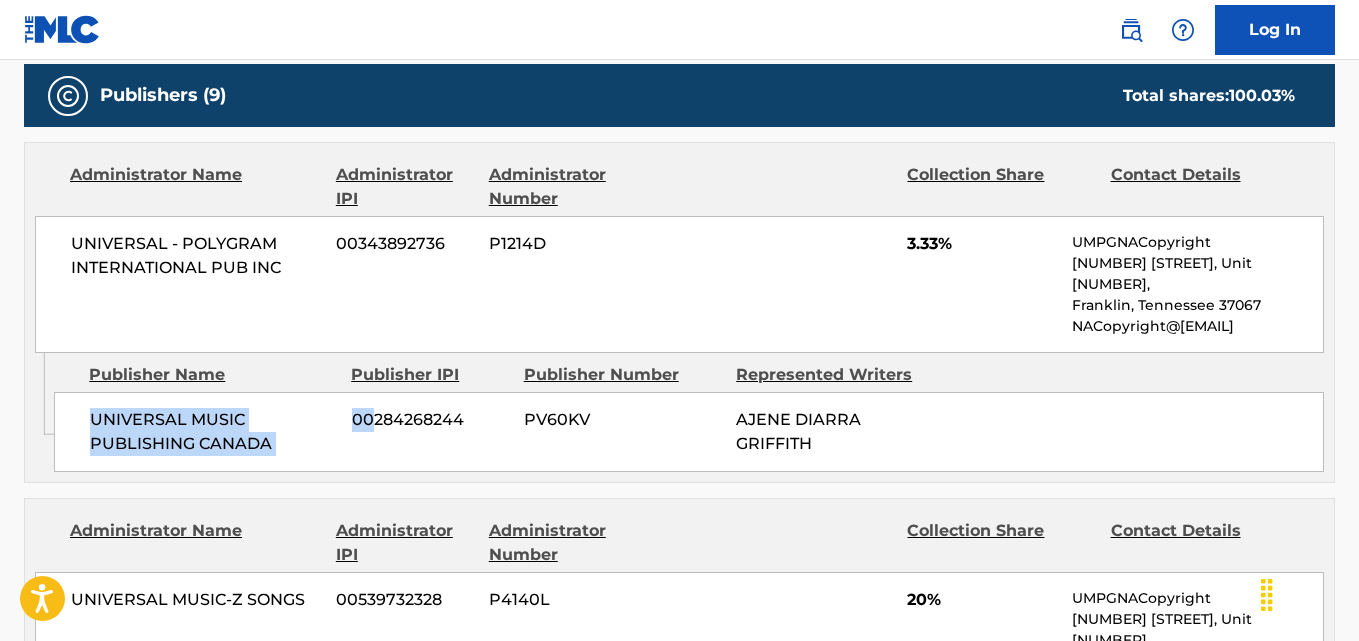 drag, startPoint x: 89, startPoint y: 397, endPoint x: 369, endPoint y: 431, distance: 282.05673 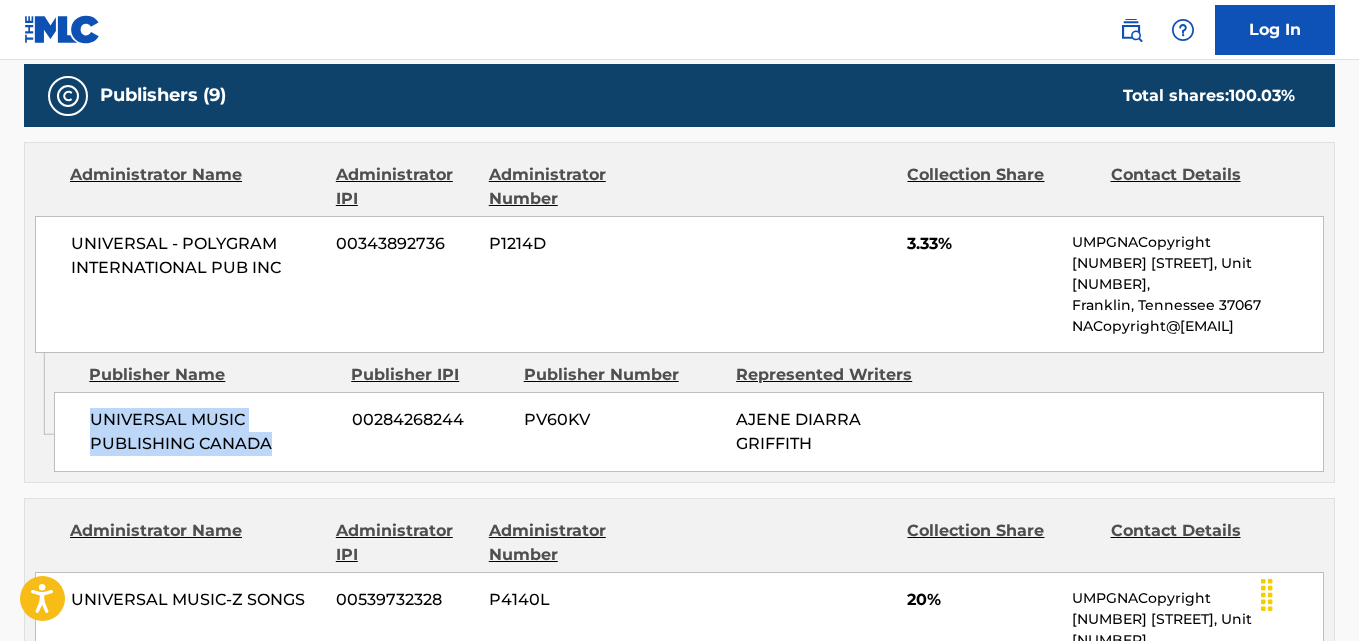 drag, startPoint x: 89, startPoint y: 400, endPoint x: 305, endPoint y: 417, distance: 216.66795 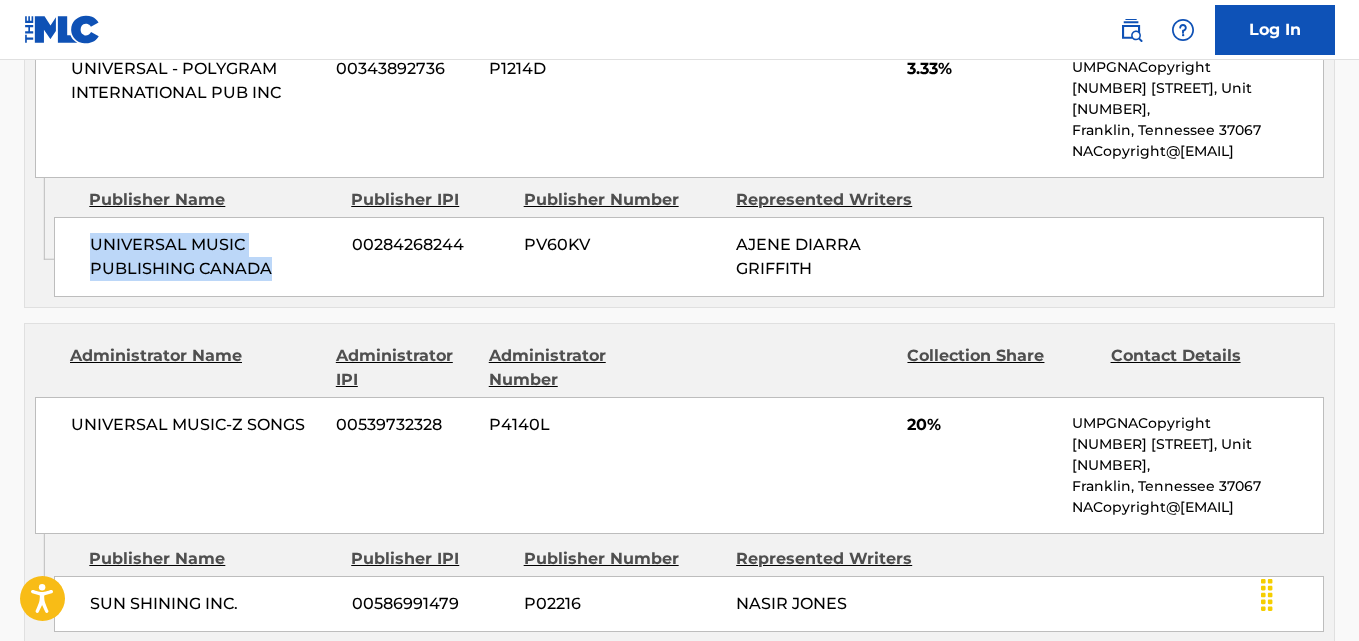scroll, scrollTop: 1333, scrollLeft: 0, axis: vertical 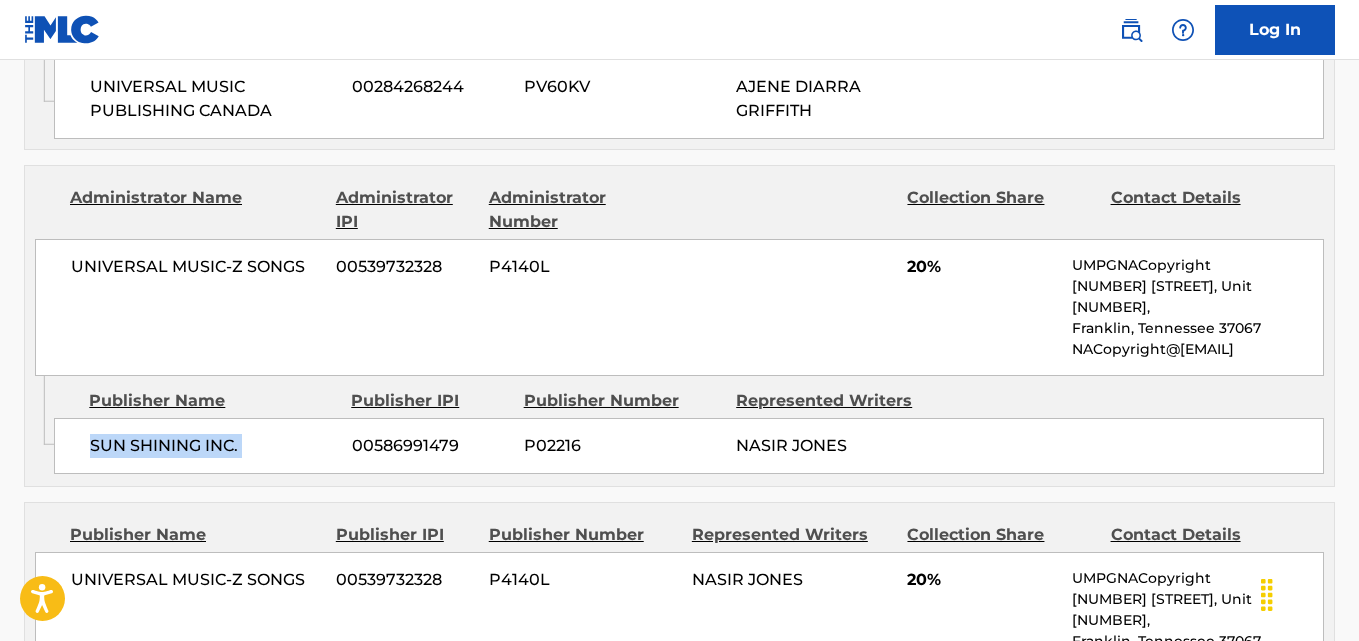 click on "SUN SHINING INC. 00586991479 P02216 NASIR JONES" at bounding box center [689, 446] 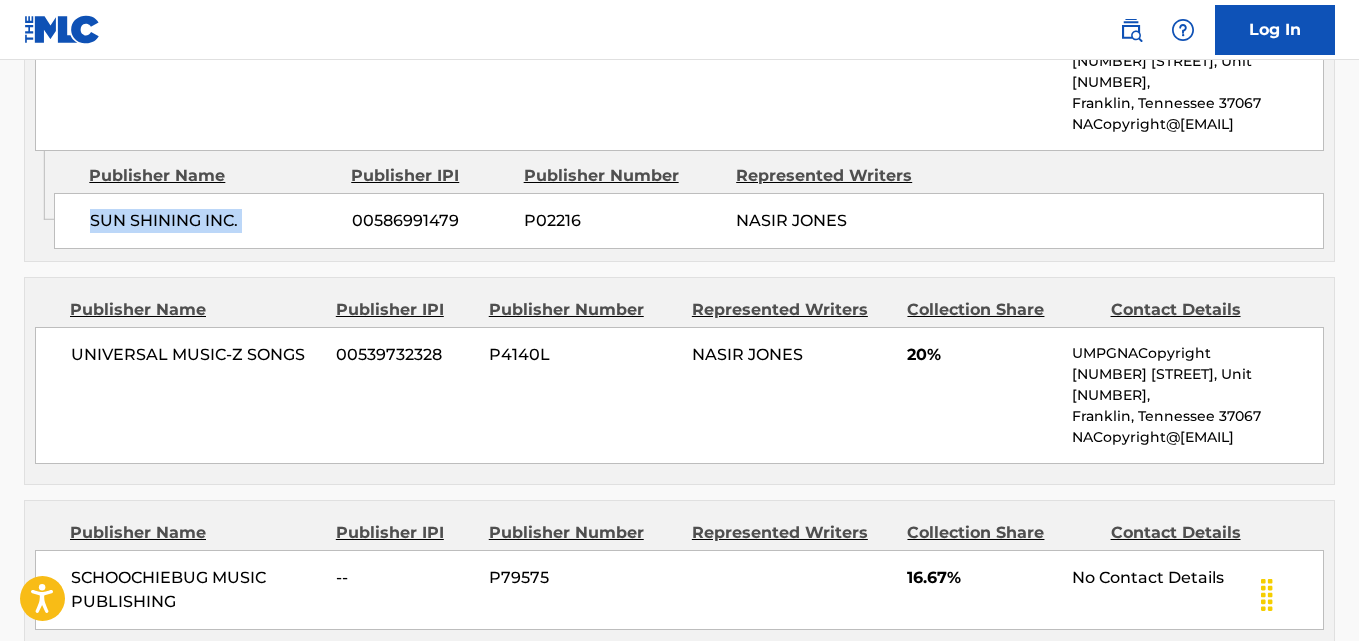 scroll, scrollTop: 1667, scrollLeft: 0, axis: vertical 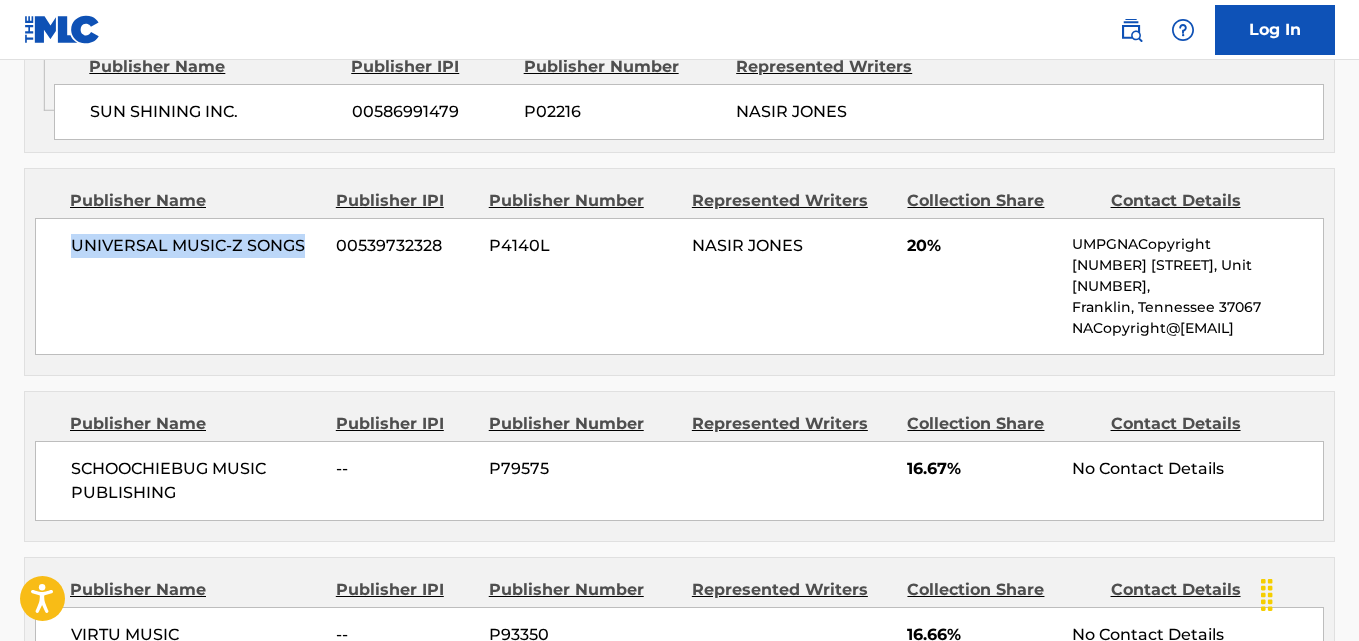 drag, startPoint x: 58, startPoint y: 200, endPoint x: 308, endPoint y: 205, distance: 250.04999 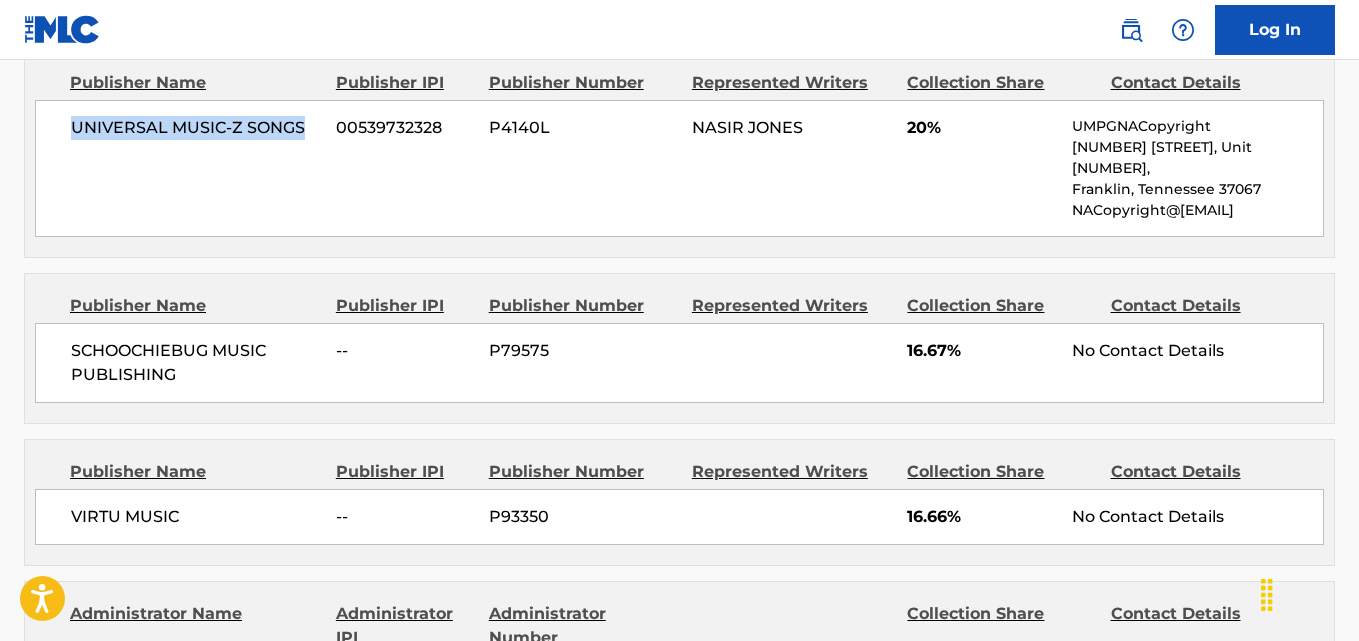 scroll, scrollTop: 1833, scrollLeft: 0, axis: vertical 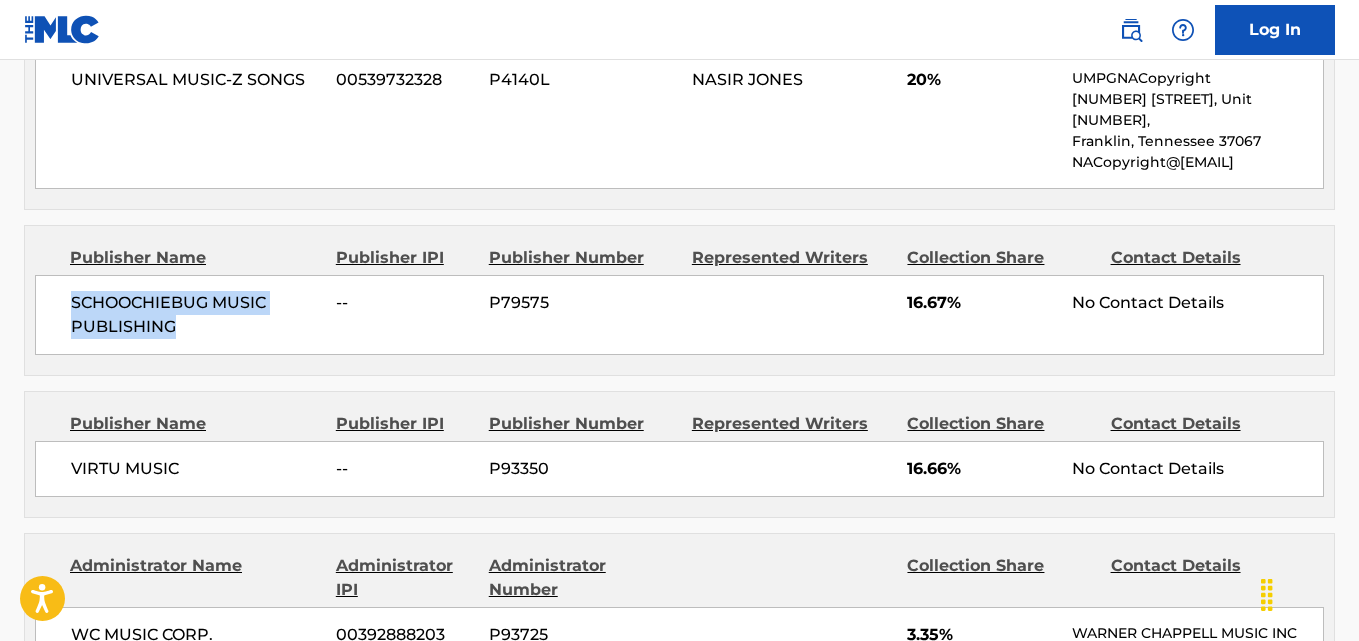 drag, startPoint x: 78, startPoint y: 246, endPoint x: 241, endPoint y: 268, distance: 164.47797 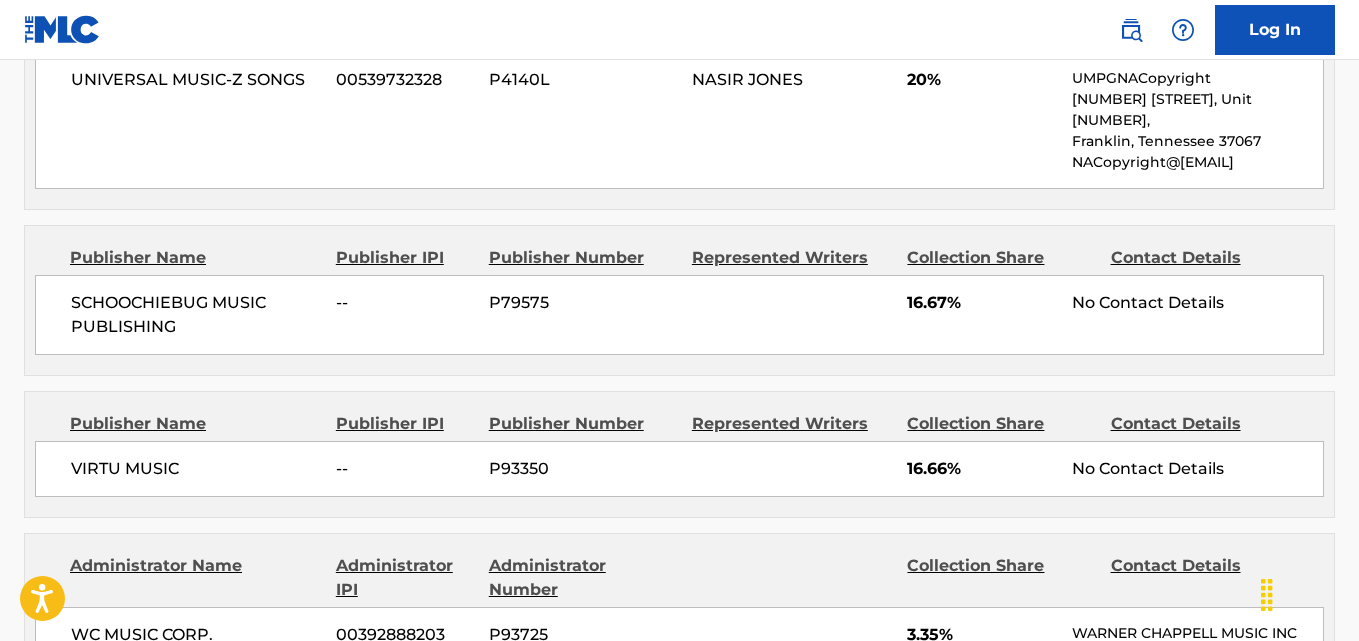 click on "16.67%" at bounding box center (982, 303) 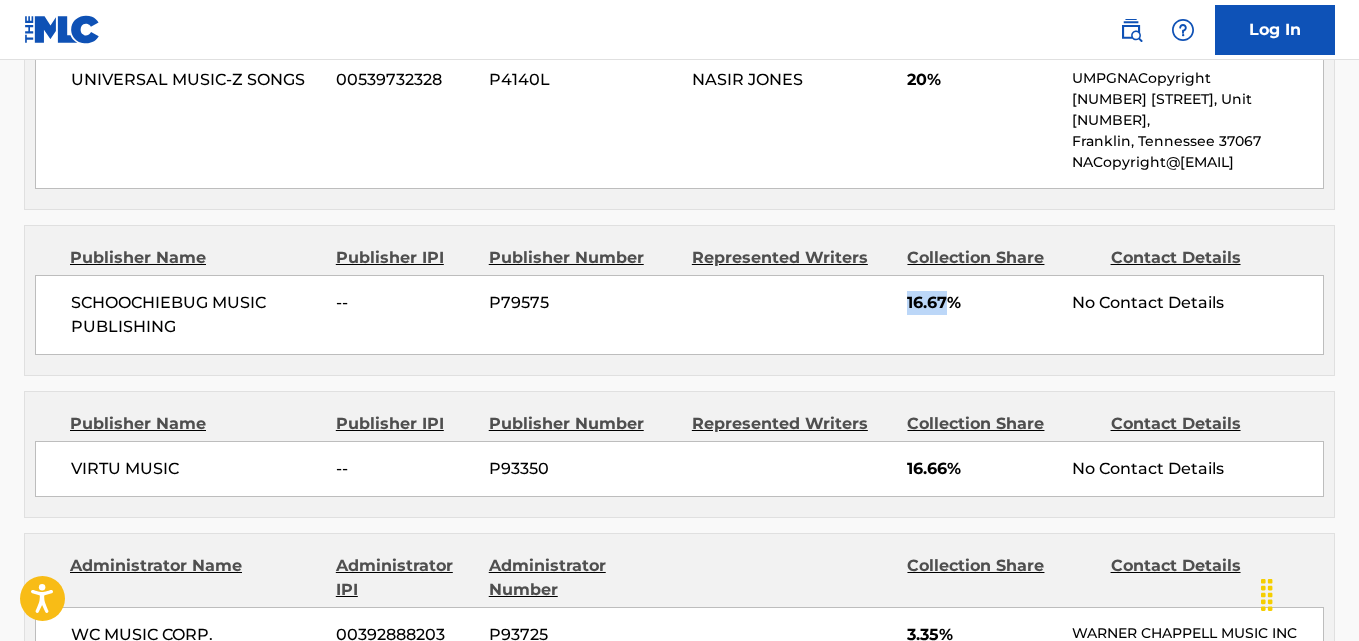 click on "16.67%" at bounding box center (982, 303) 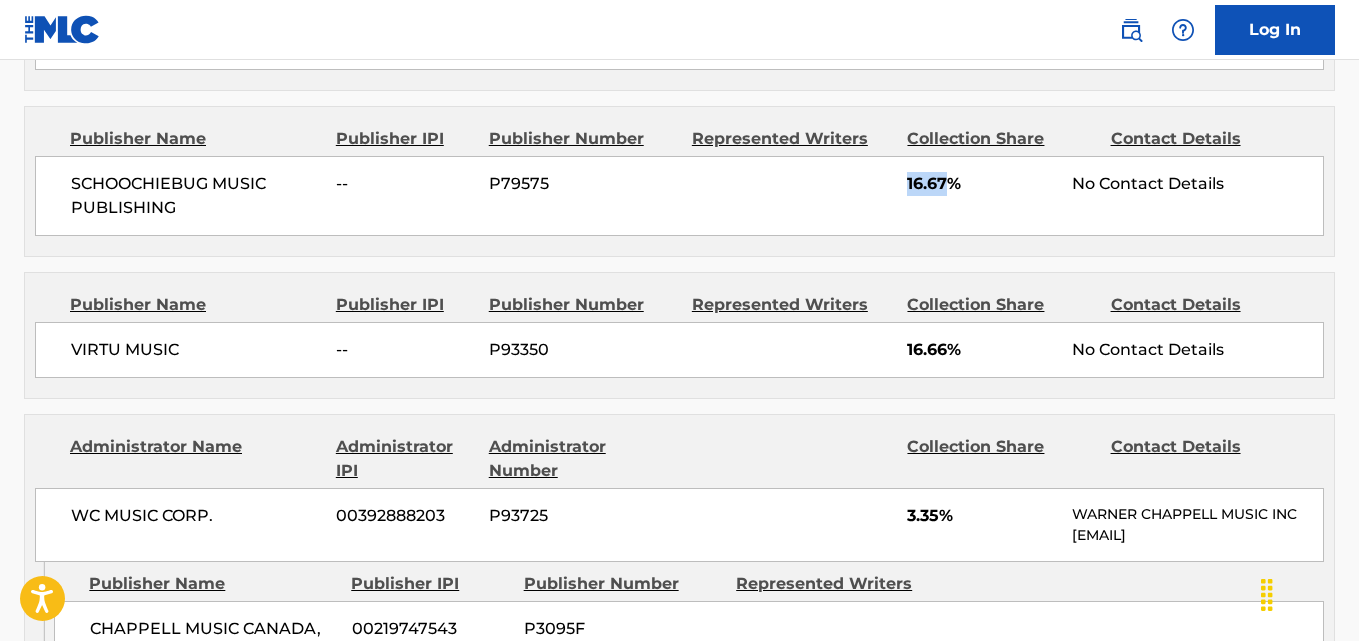 scroll, scrollTop: 2000, scrollLeft: 0, axis: vertical 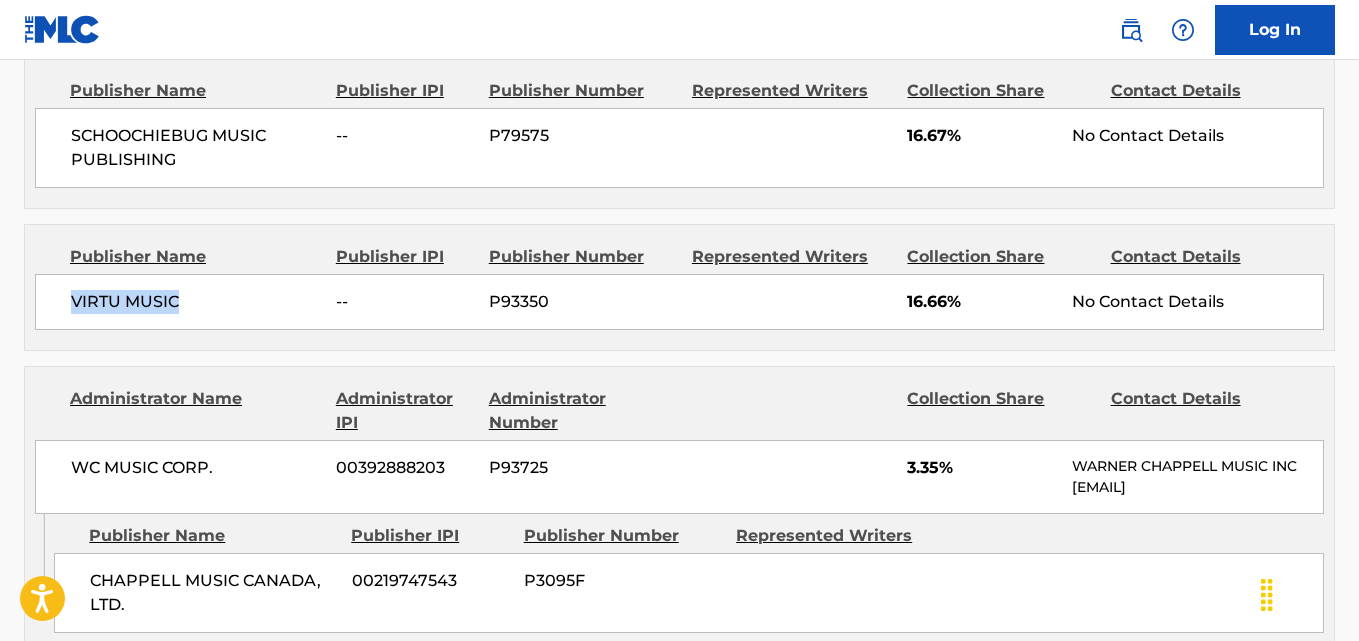 drag, startPoint x: 40, startPoint y: 248, endPoint x: 217, endPoint y: 247, distance: 177.00282 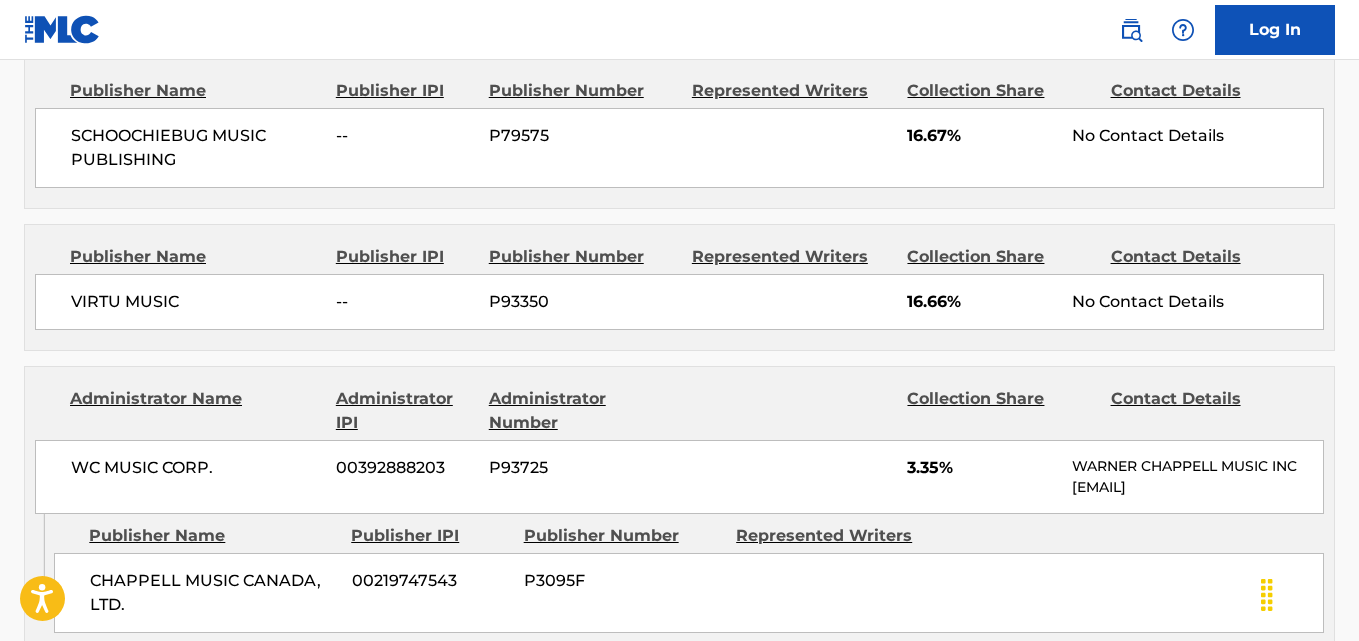 click on "16.66%" at bounding box center (982, 302) 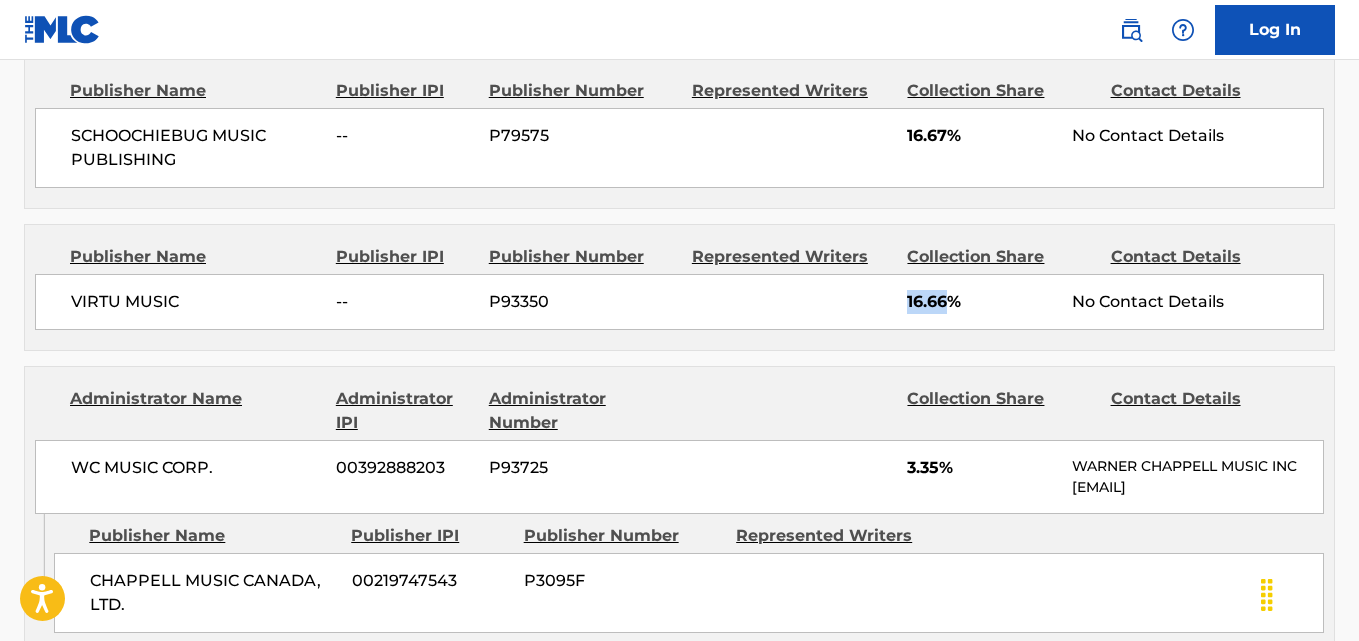 click on "16.66%" at bounding box center [982, 302] 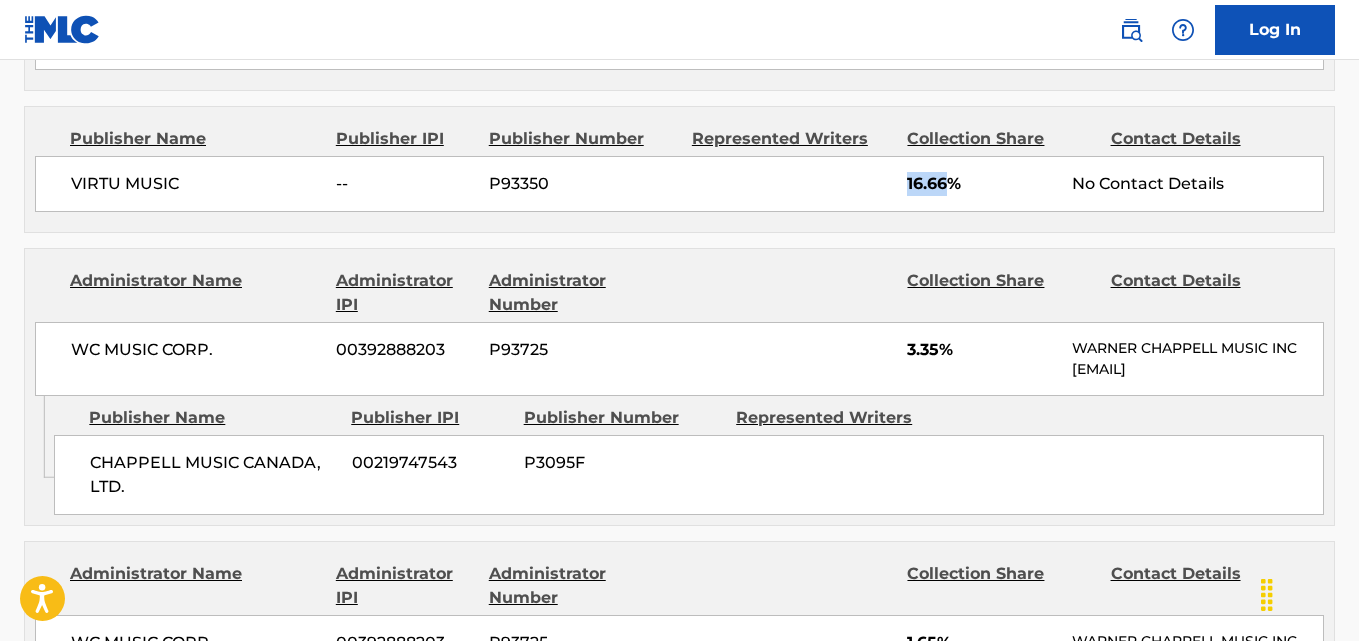 scroll, scrollTop: 2167, scrollLeft: 0, axis: vertical 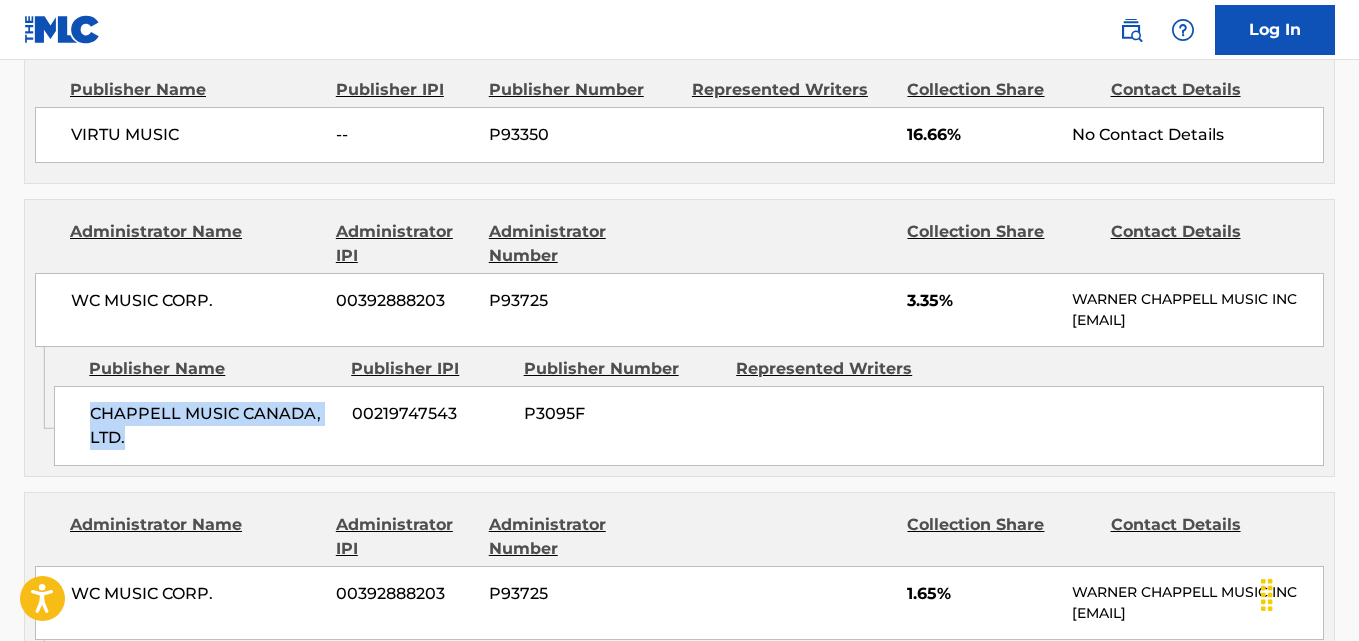 drag, startPoint x: 88, startPoint y: 368, endPoint x: 189, endPoint y: 399, distance: 105.65037 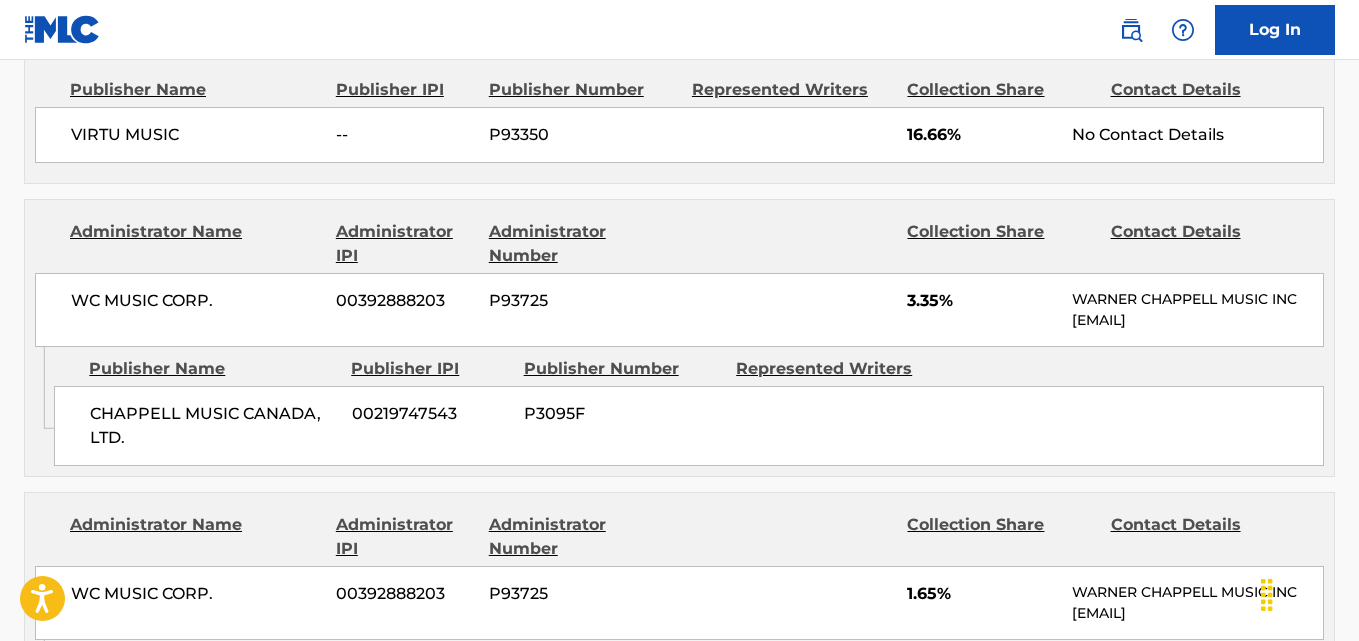 click on "3.35%" at bounding box center [982, 301] 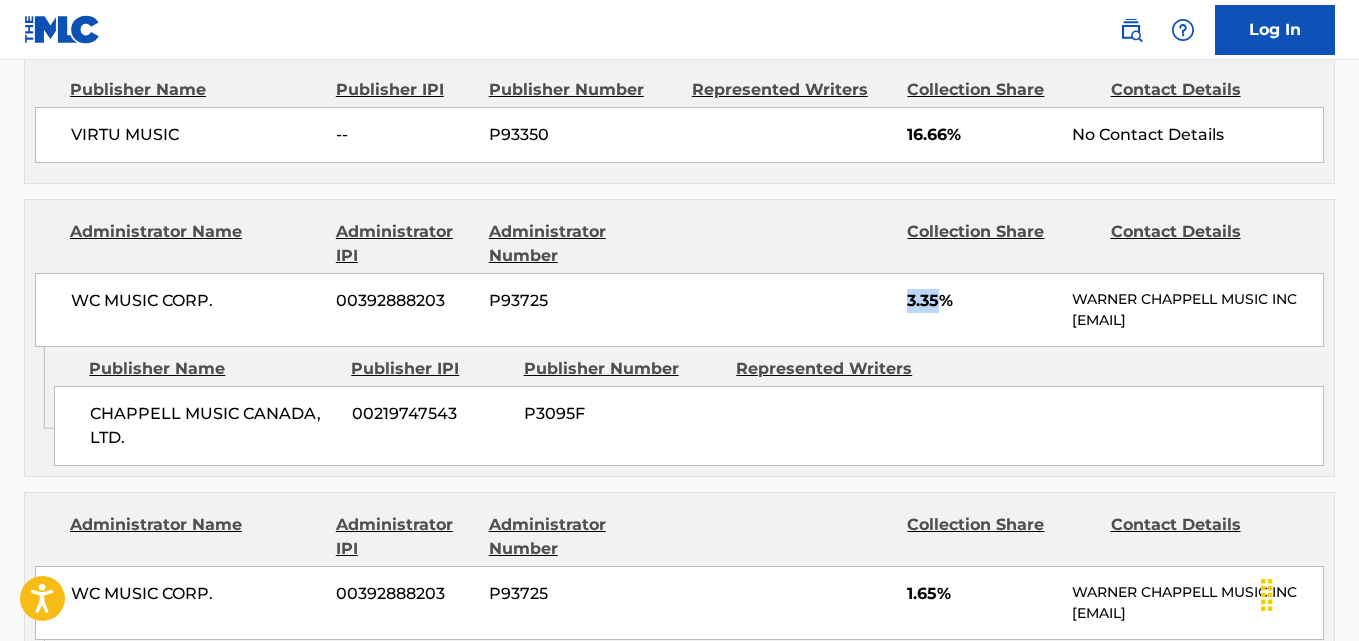 click on "3.35%" at bounding box center [982, 301] 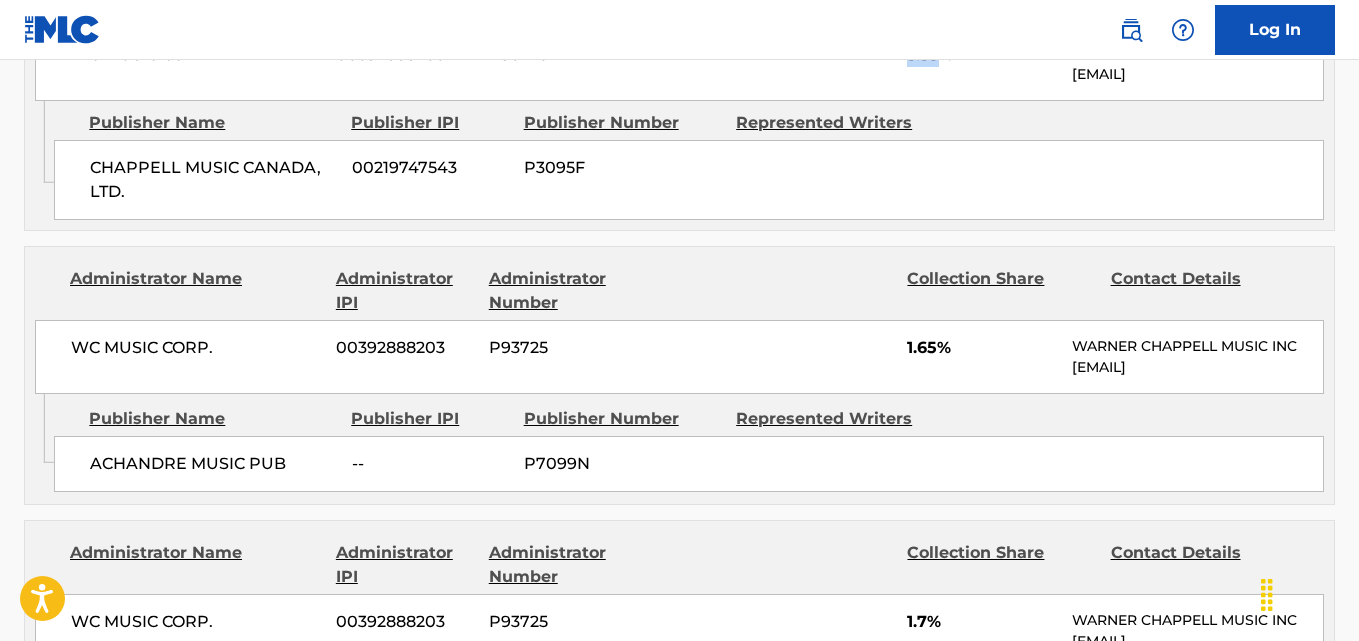 scroll, scrollTop: 2500, scrollLeft: 0, axis: vertical 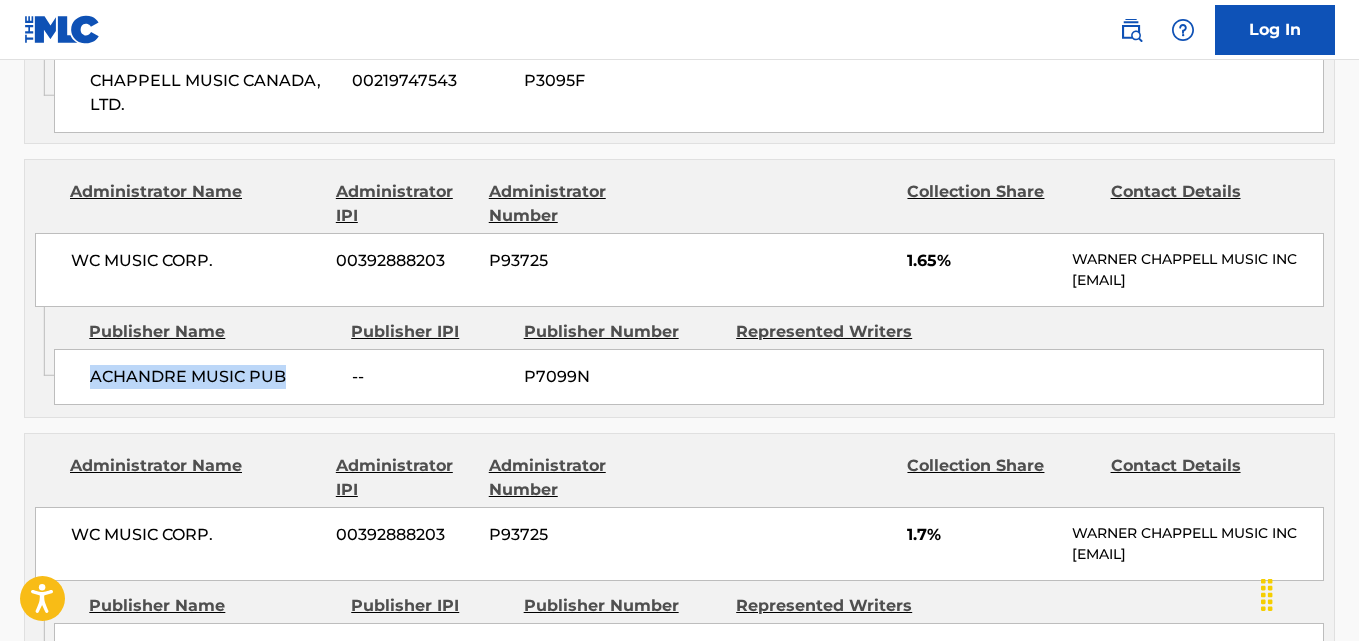 drag, startPoint x: 88, startPoint y: 355, endPoint x: 291, endPoint y: 355, distance: 203 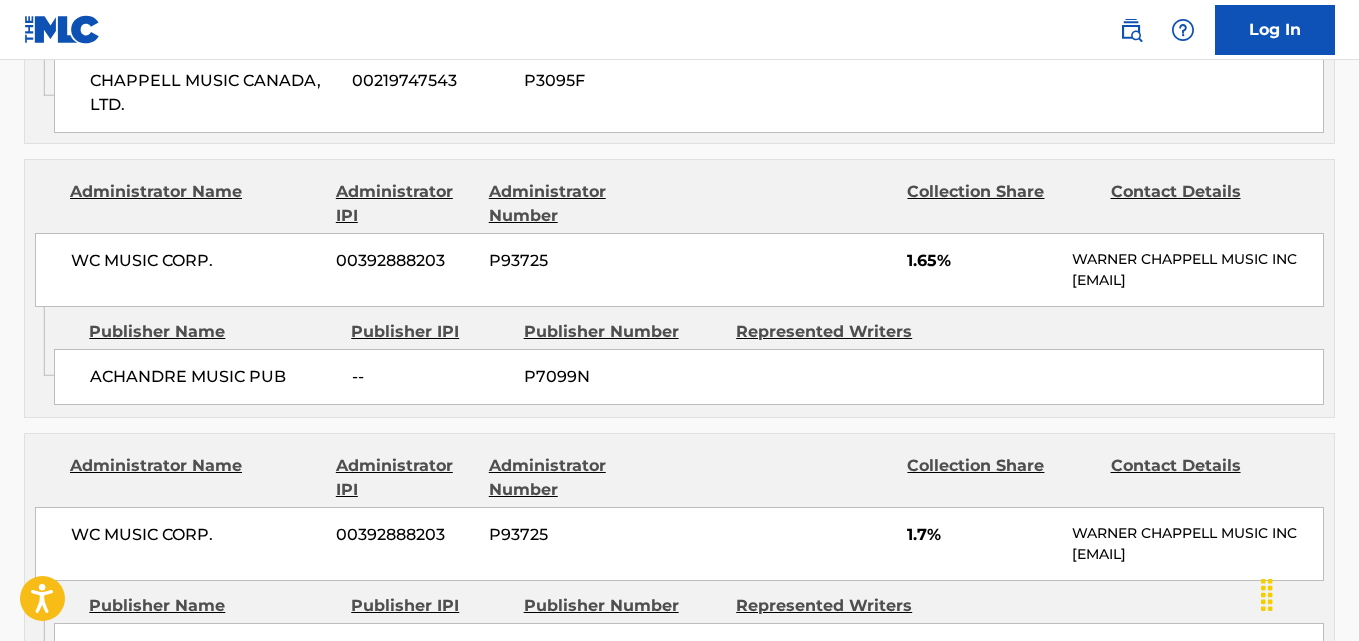 click on "WC MUSIC CORP. 00392888203 P93725 1.65% WARNER CHAPPELL MUSIC INC MLC_Inquiries@[EMAIL]" at bounding box center (679, 270) 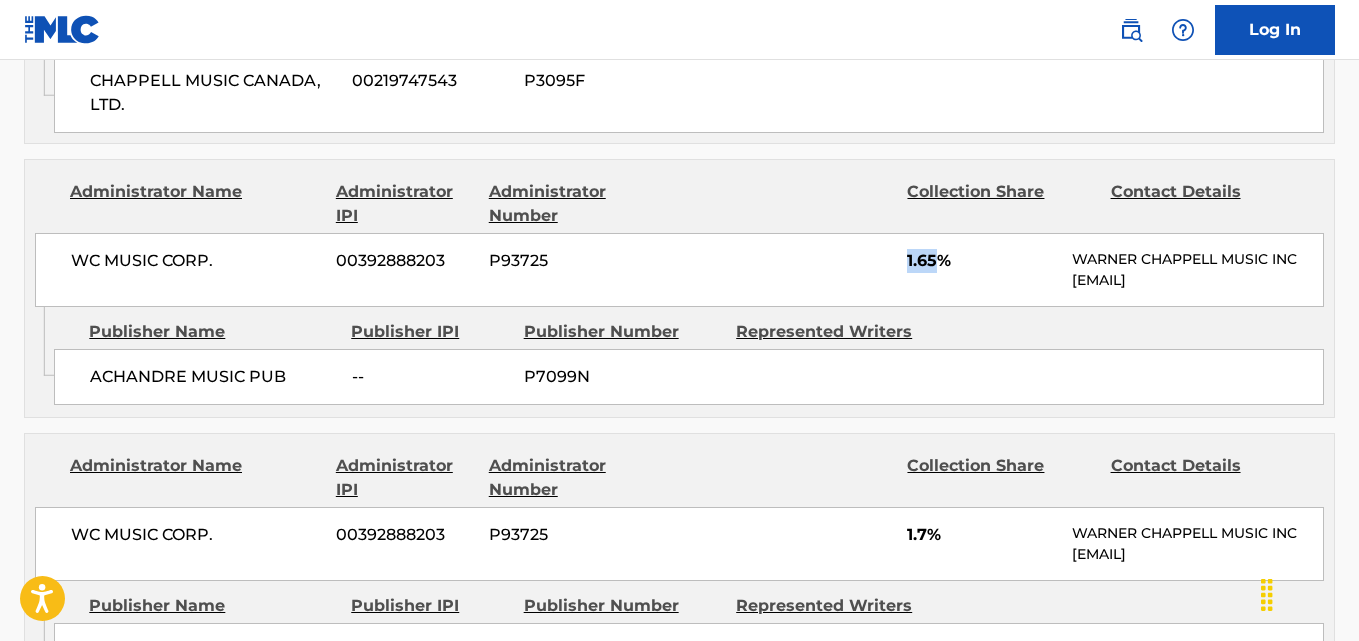 click on "1.65%" at bounding box center (982, 261) 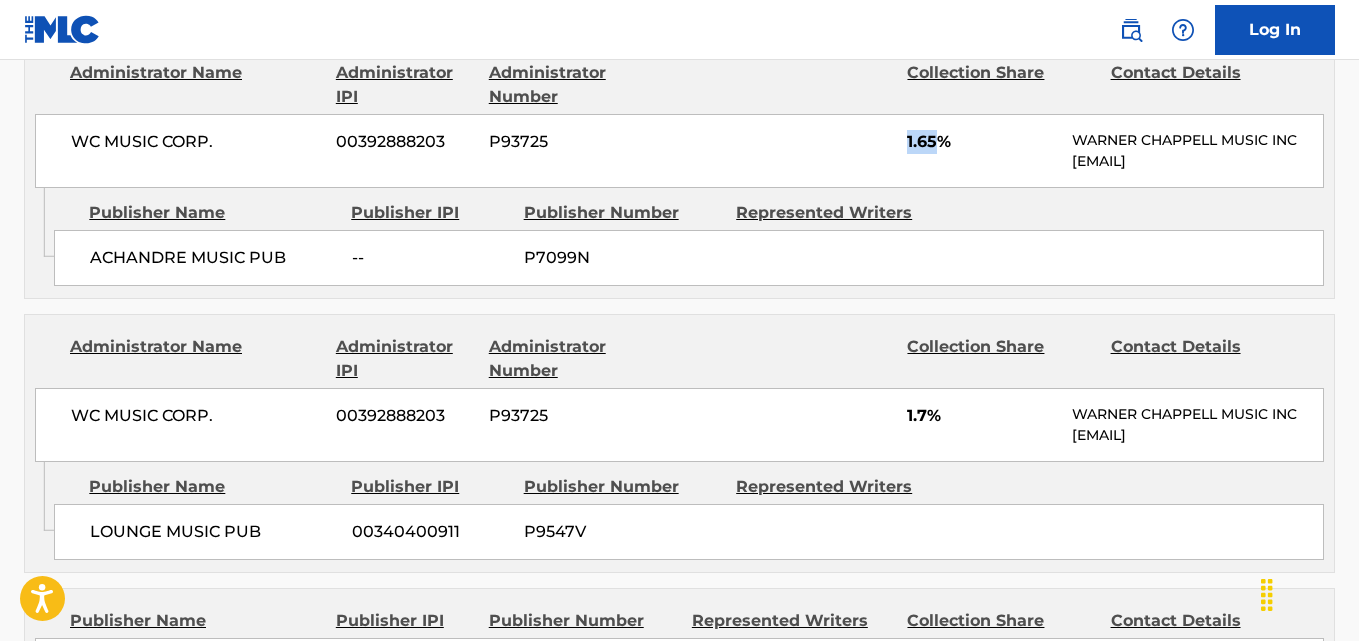 scroll, scrollTop: 2667, scrollLeft: 0, axis: vertical 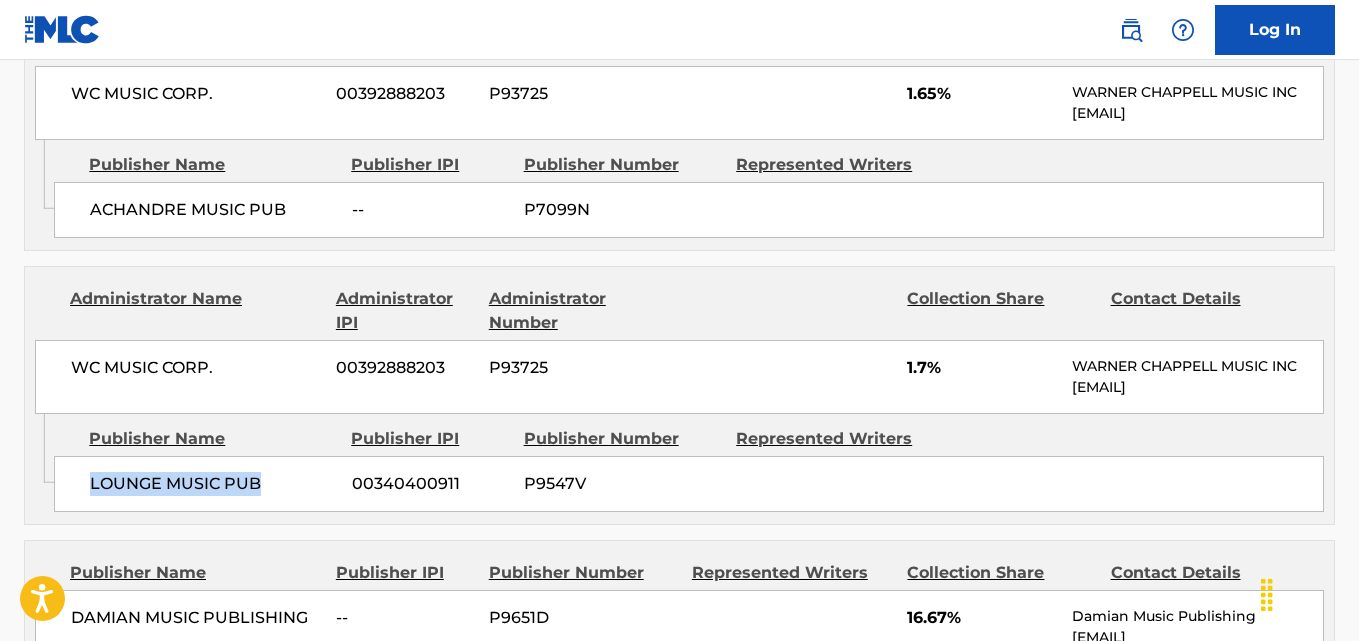 drag, startPoint x: 78, startPoint y: 489, endPoint x: 283, endPoint y: 492, distance: 205.02196 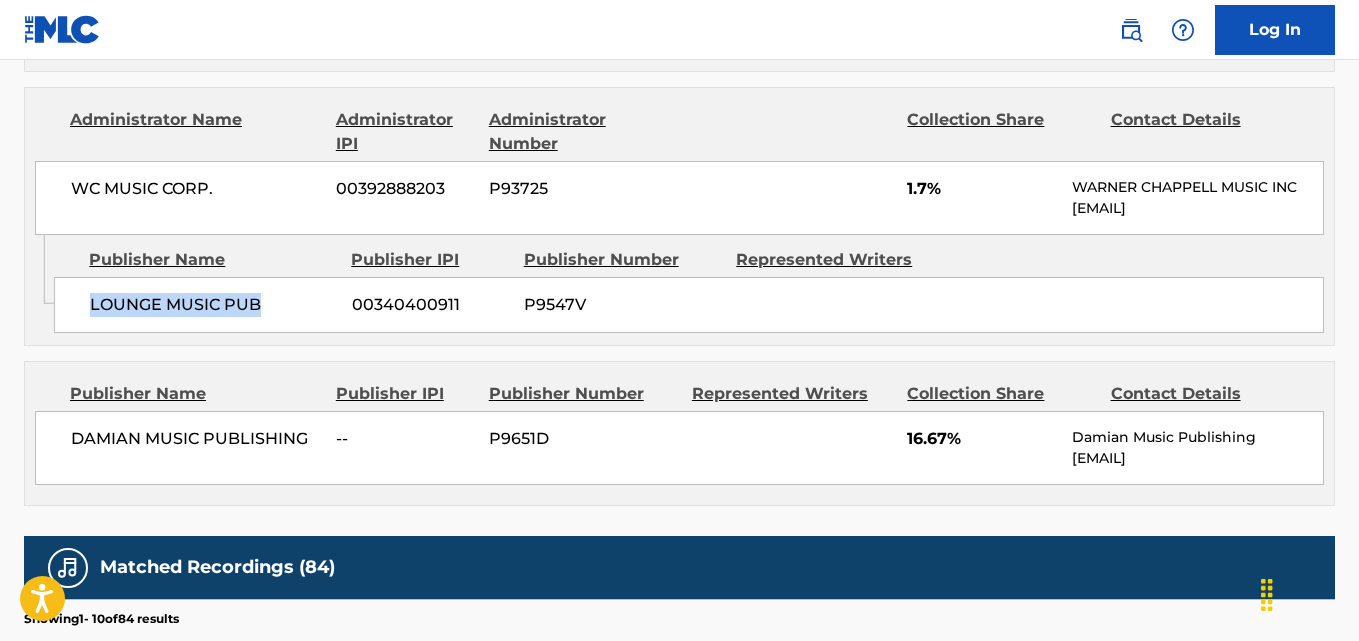 scroll, scrollTop: 3000, scrollLeft: 0, axis: vertical 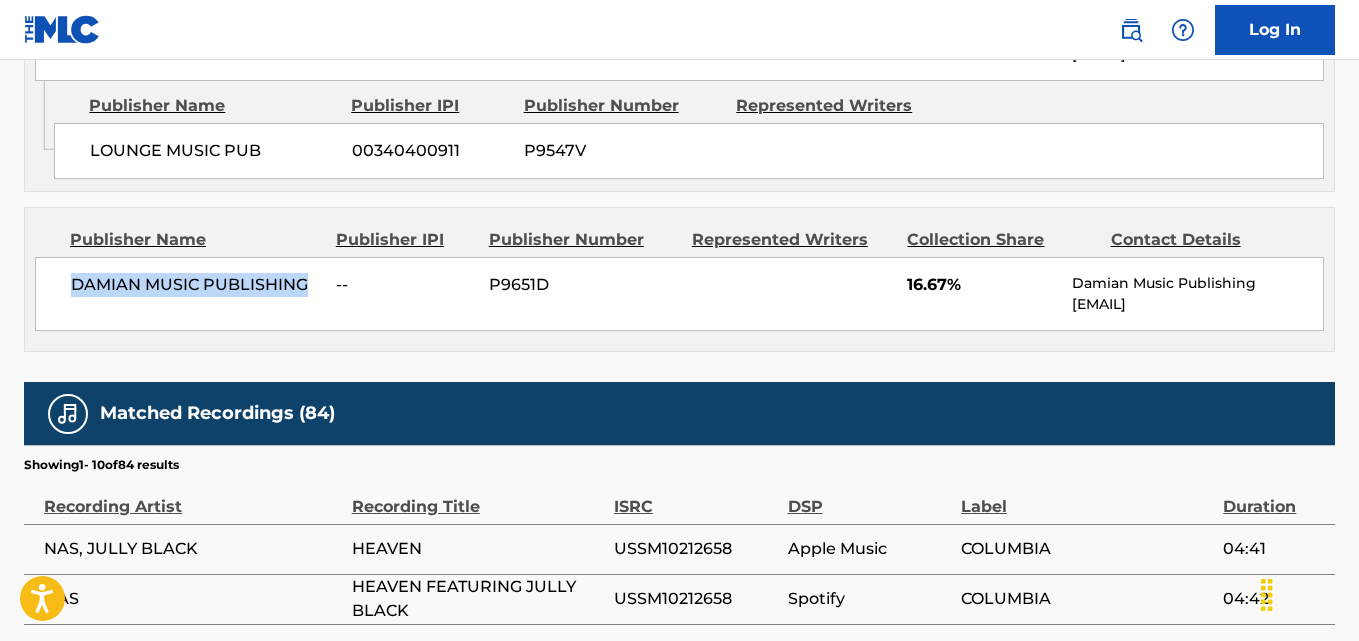 drag, startPoint x: 74, startPoint y: 298, endPoint x: 306, endPoint y: 294, distance: 232.03448 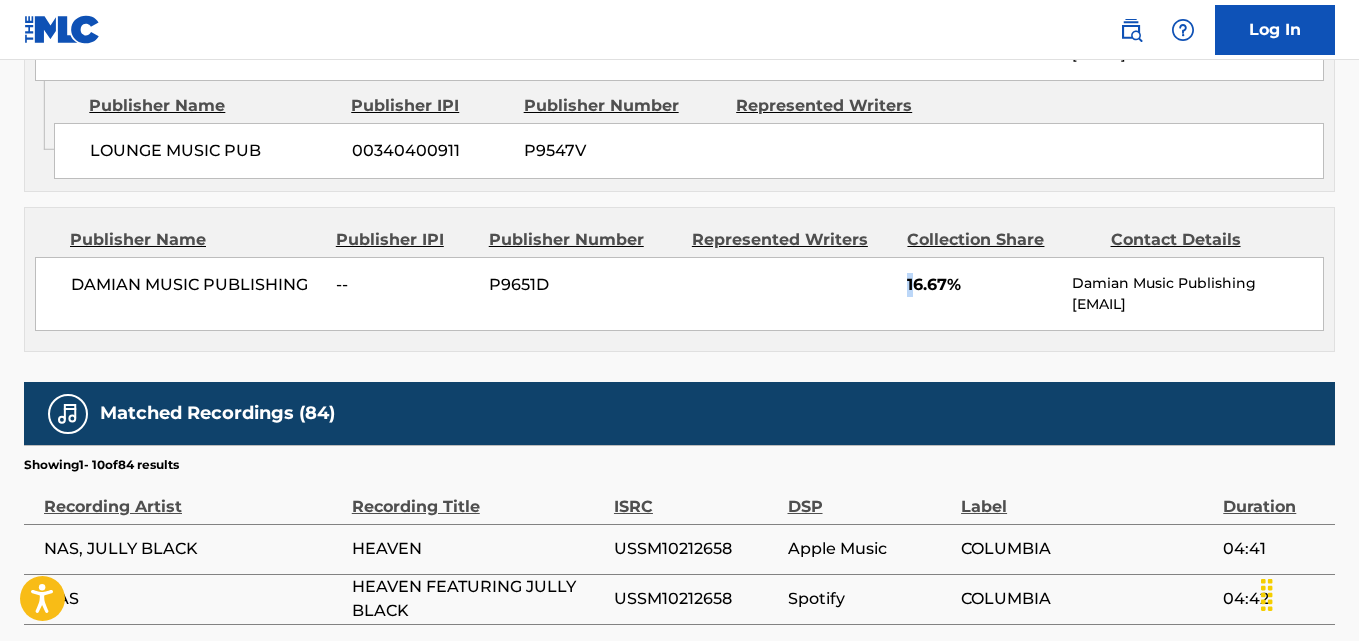 click on "16.67%" at bounding box center [982, 285] 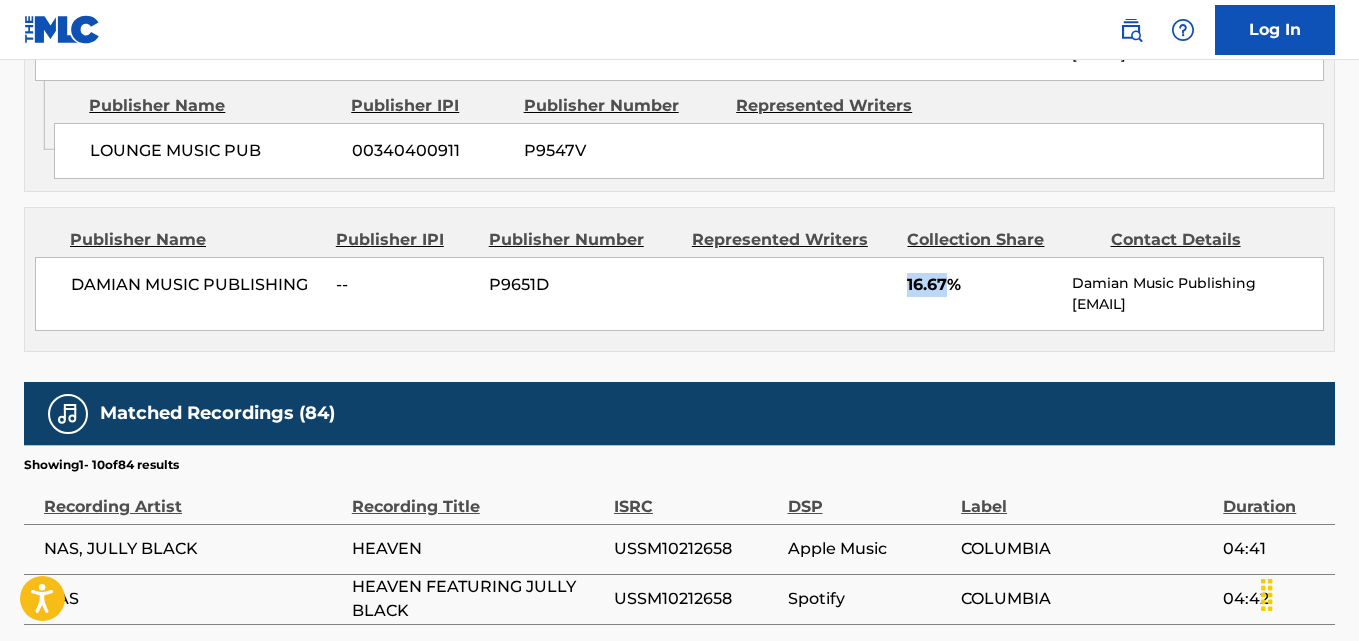 click on "16.67%" at bounding box center (982, 285) 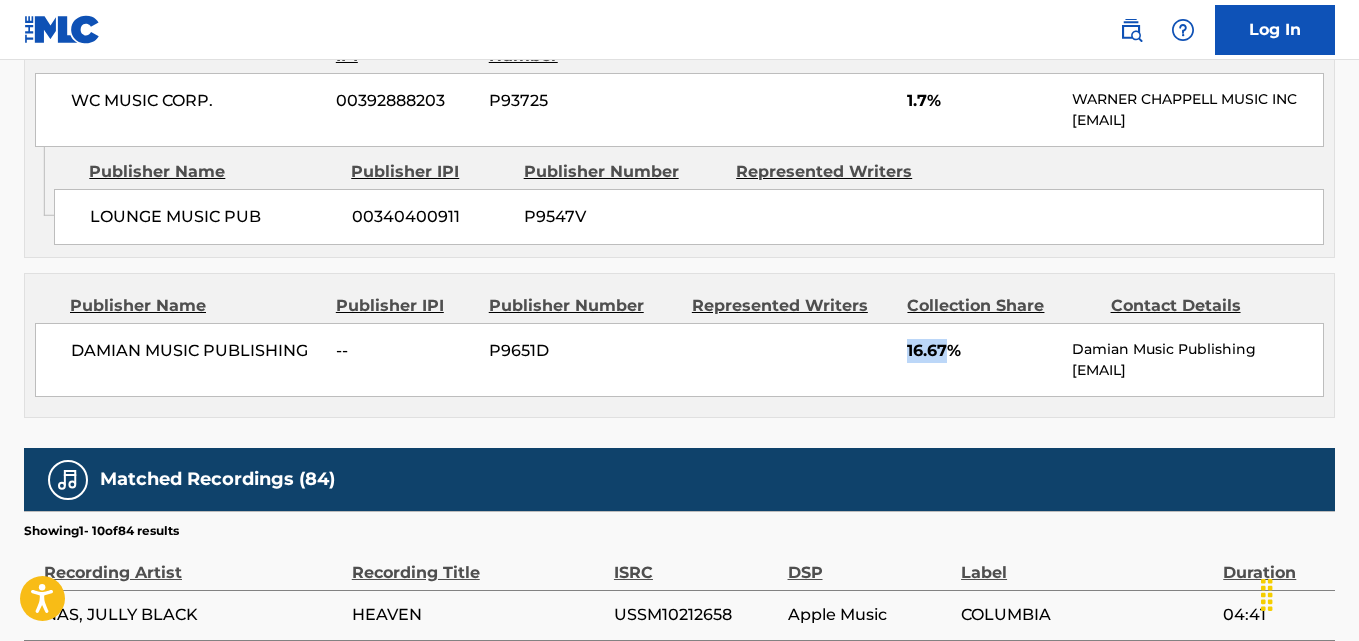 scroll, scrollTop: 2500, scrollLeft: 0, axis: vertical 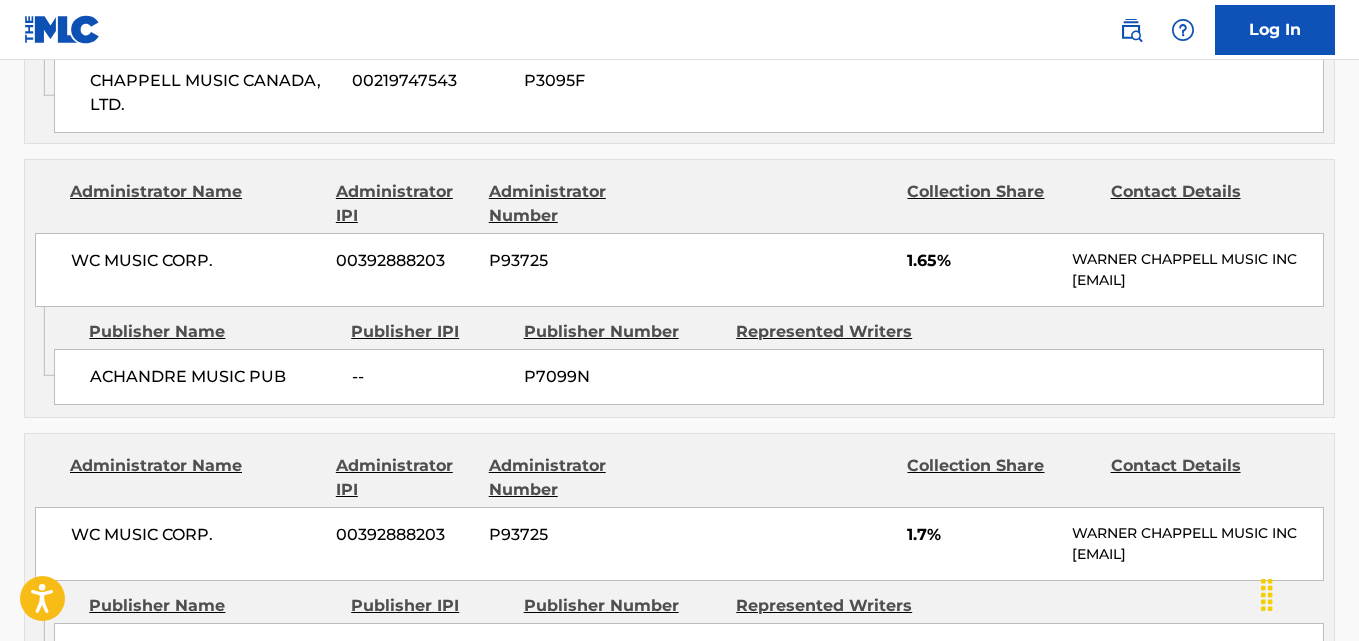 click on "Admin Original Publisher Connecting Line" at bounding box center (39, 357) 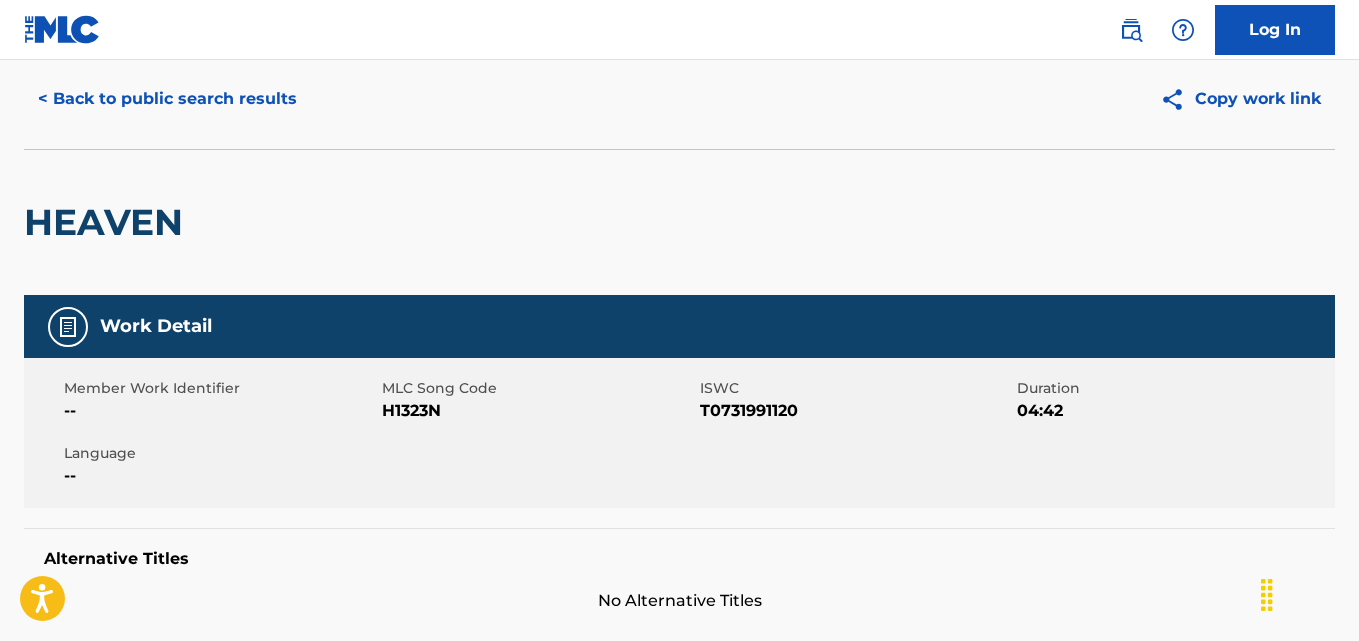 scroll, scrollTop: 0, scrollLeft: 0, axis: both 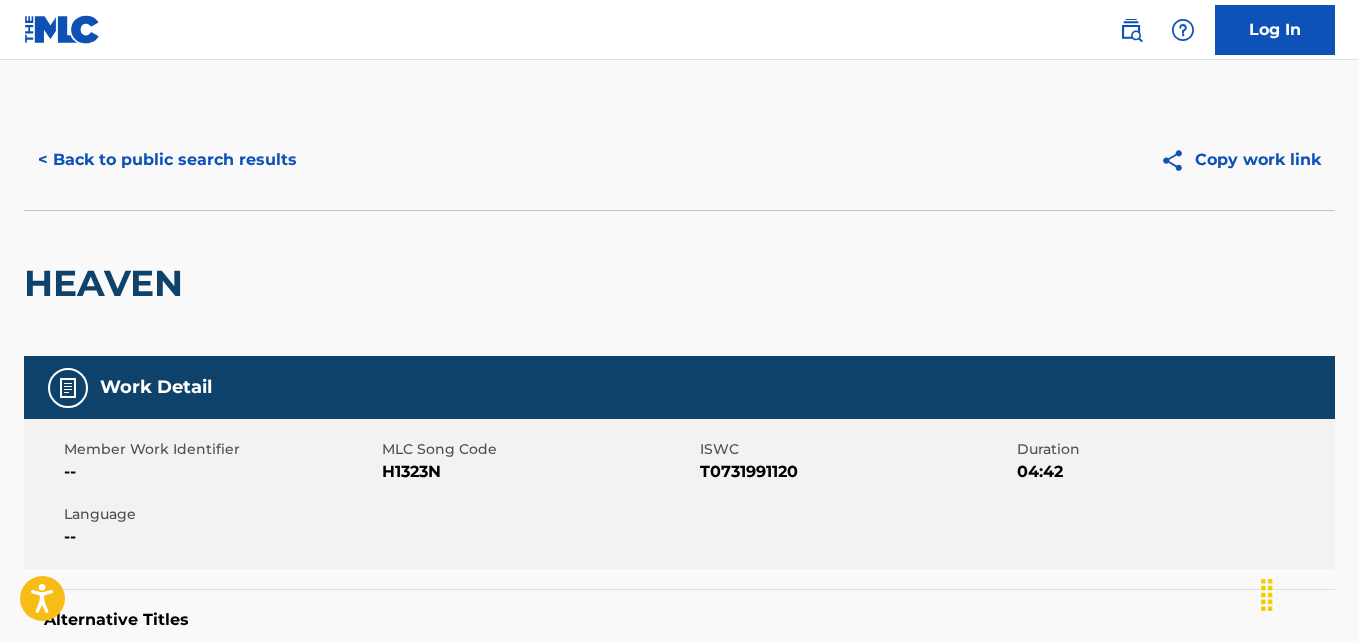 click on "< Back to public search results" at bounding box center (167, 160) 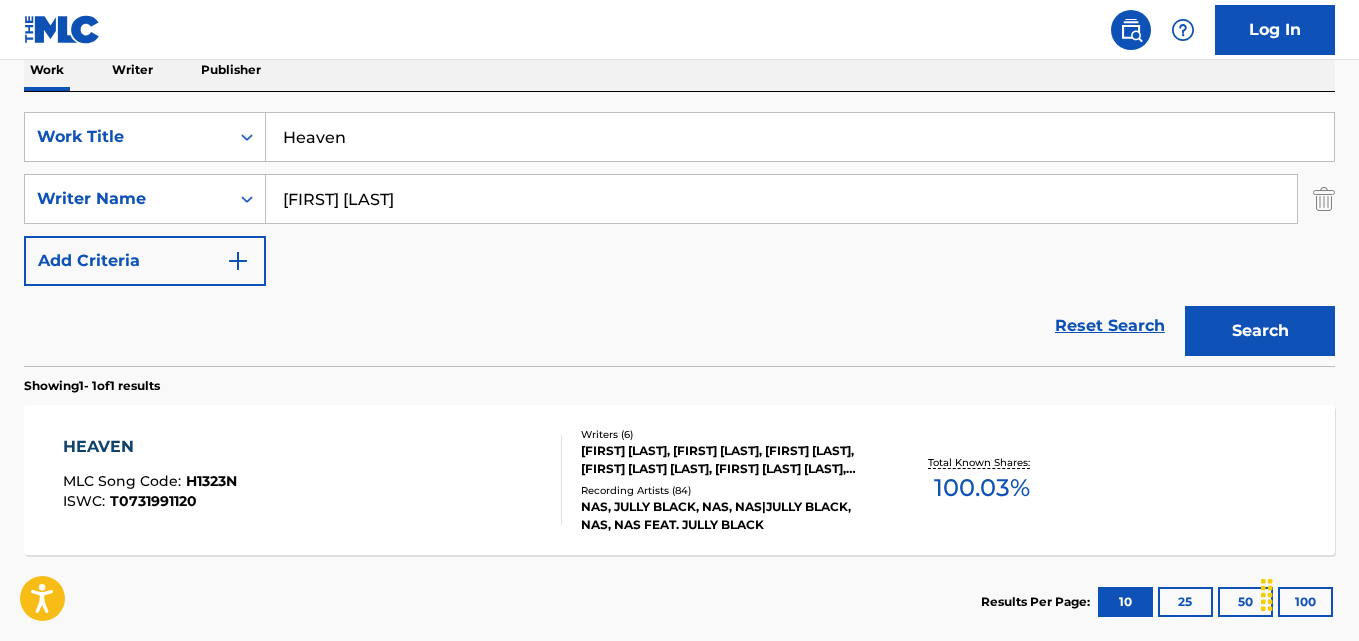 click on "Reset Search" at bounding box center [1110, 326] 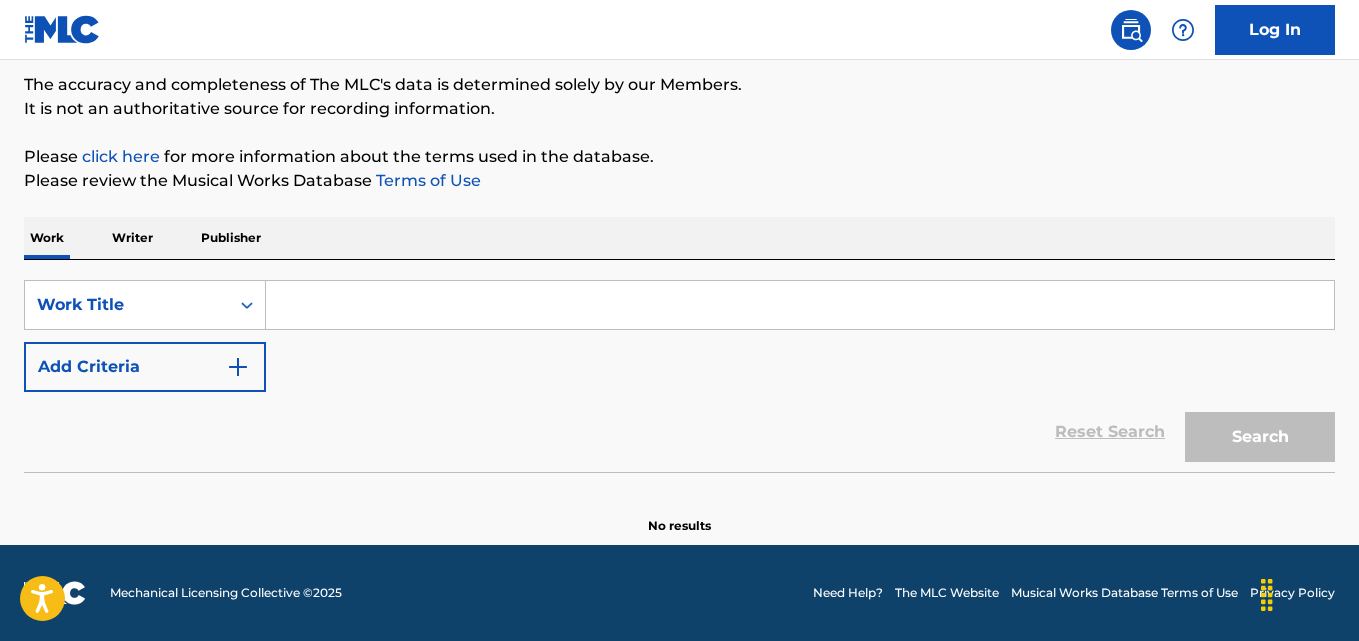 drag, startPoint x: 1072, startPoint y: 333, endPoint x: 851, endPoint y: 308, distance: 222.40953 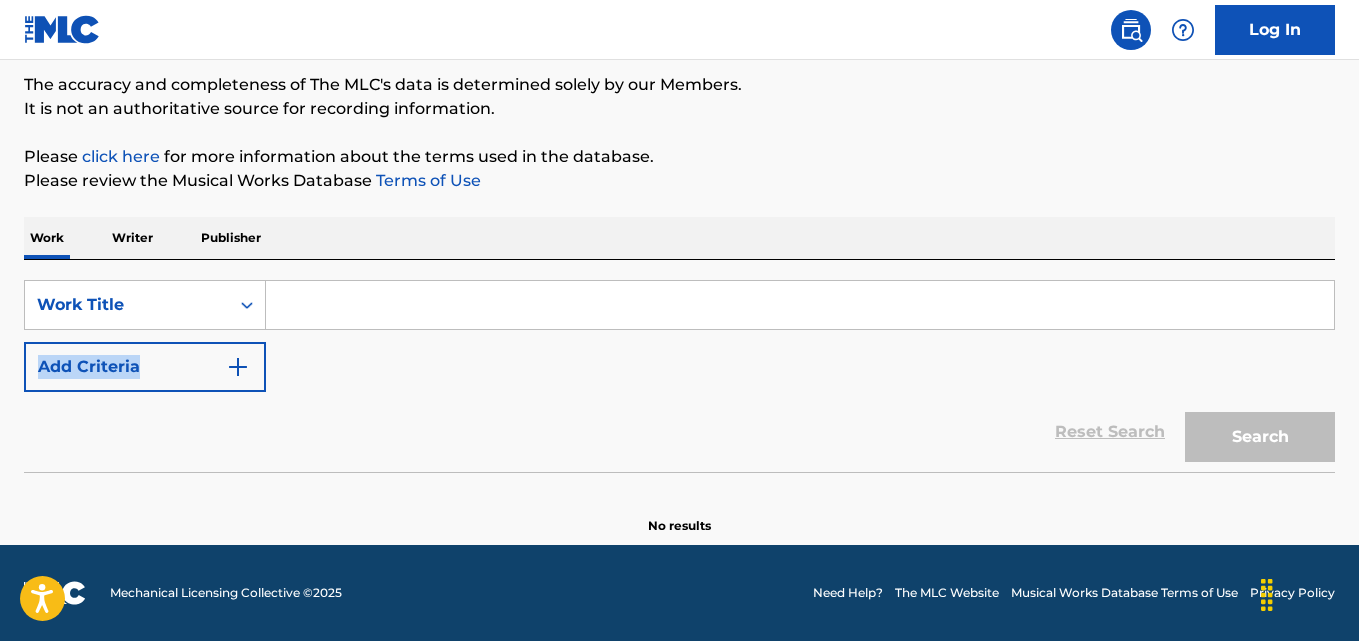 click on "SearchWithCriteria05f4b682-5752-4023-aee3-0cf64a24c103 Work Title Add Criteria" at bounding box center [679, 336] 